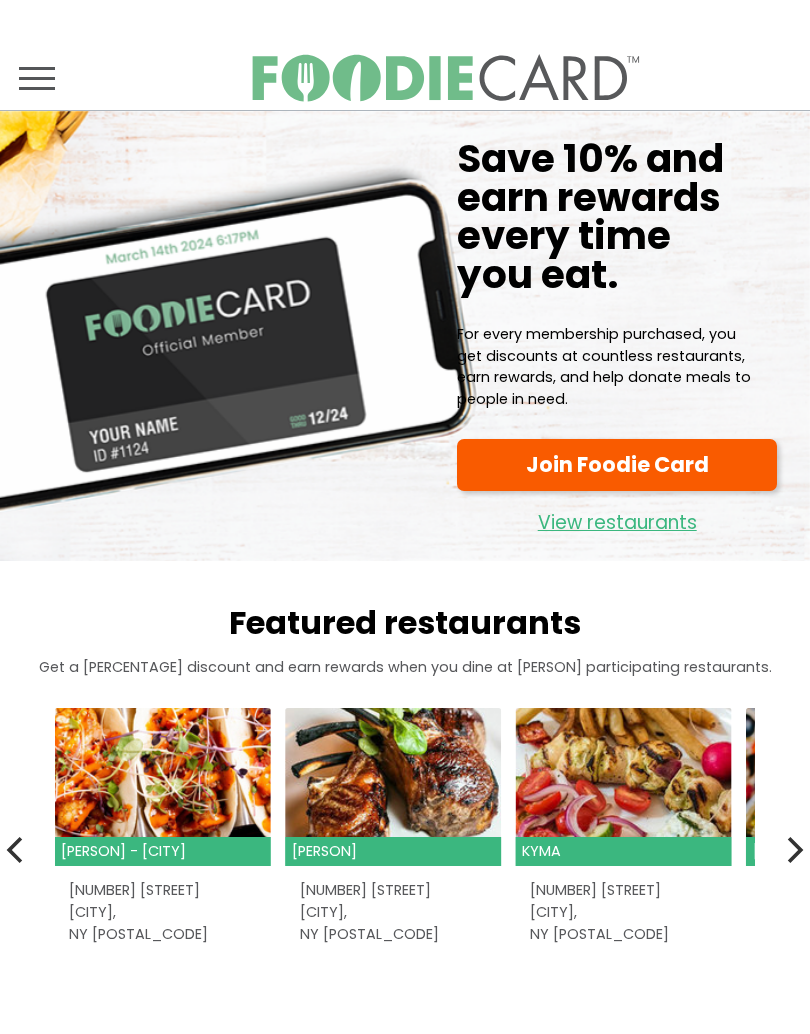 scroll, scrollTop: 0, scrollLeft: 0, axis: both 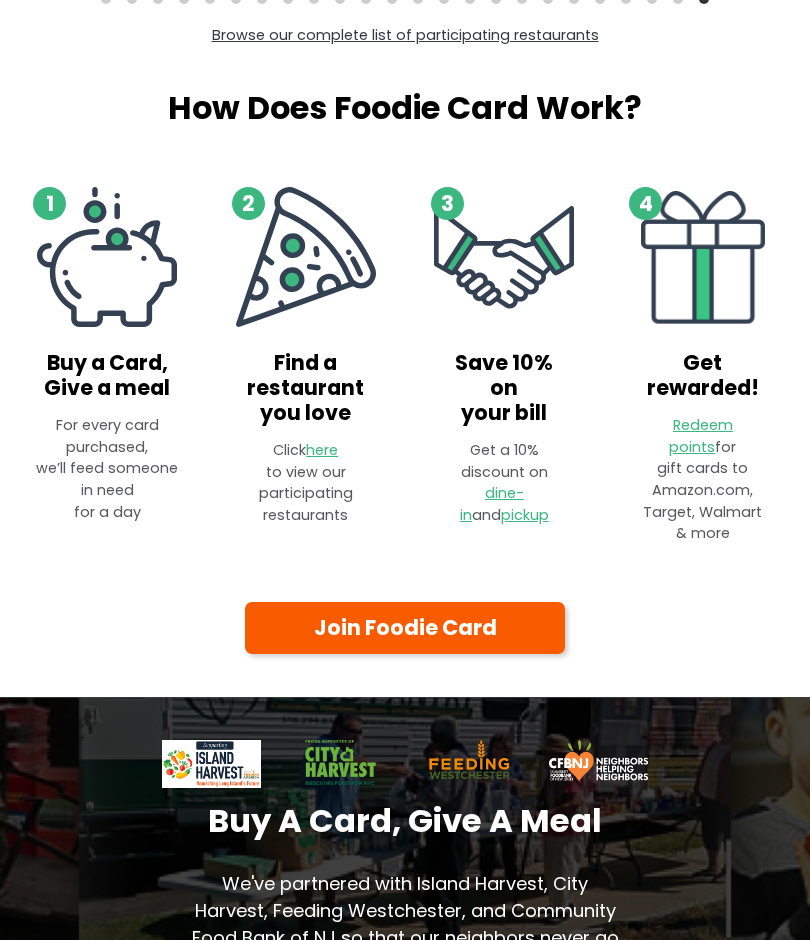 click on "Save [PERCENTAGE] on your bill" at bounding box center (504, 388) 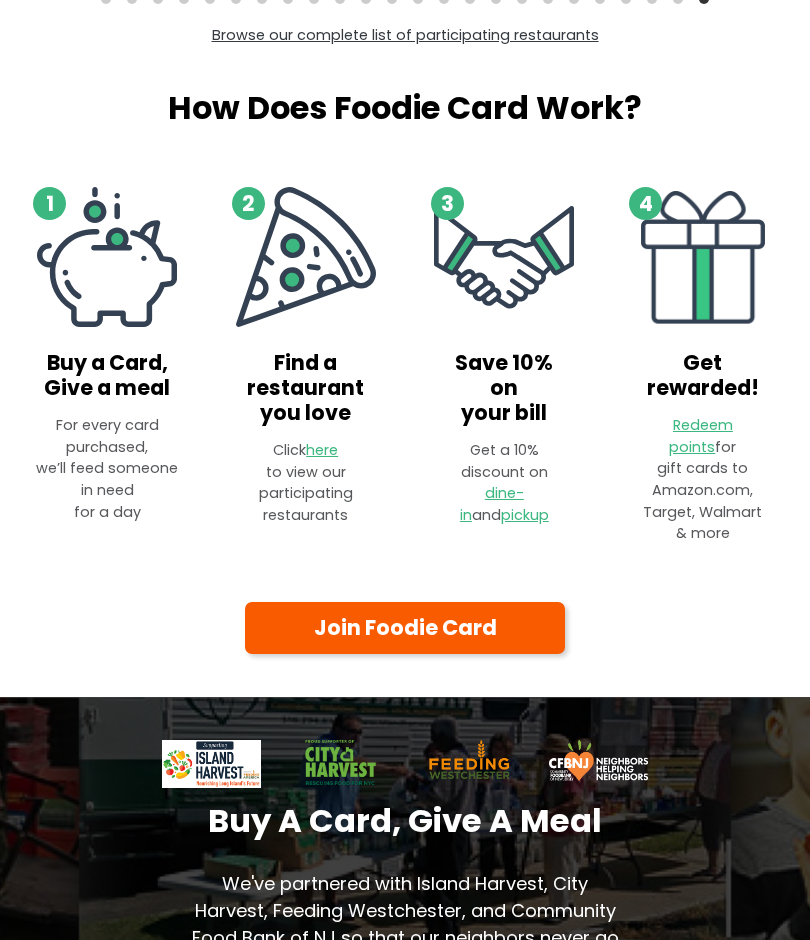 click on "dine-in" at bounding box center (492, 504) 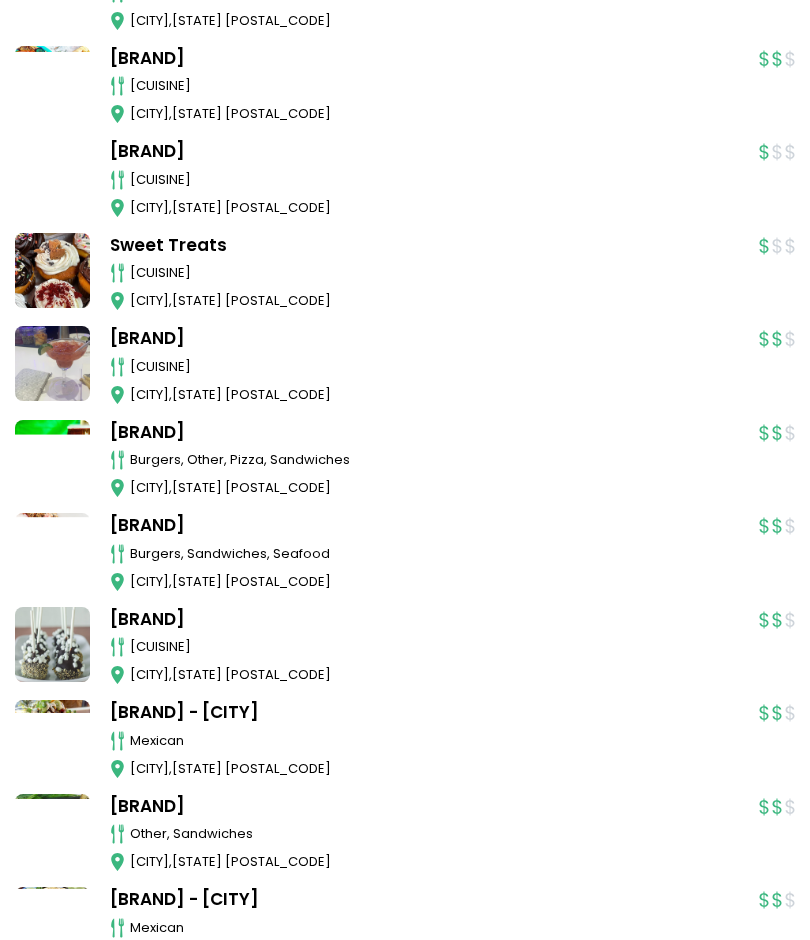 scroll, scrollTop: 2946, scrollLeft: 0, axis: vertical 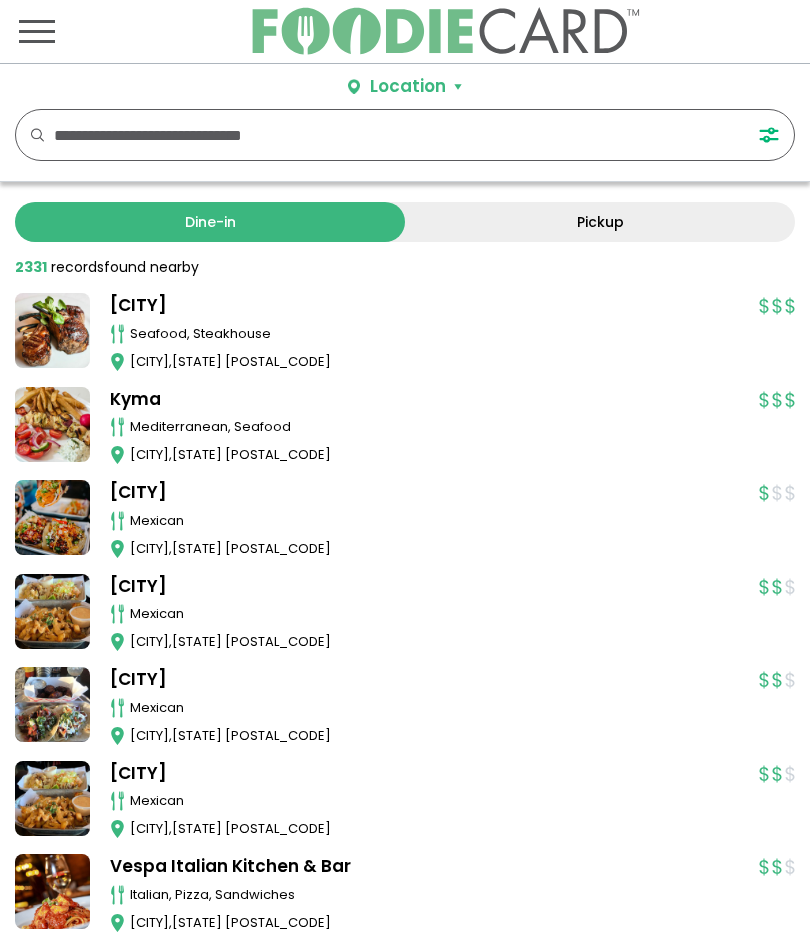click at bounding box center (384, 135) 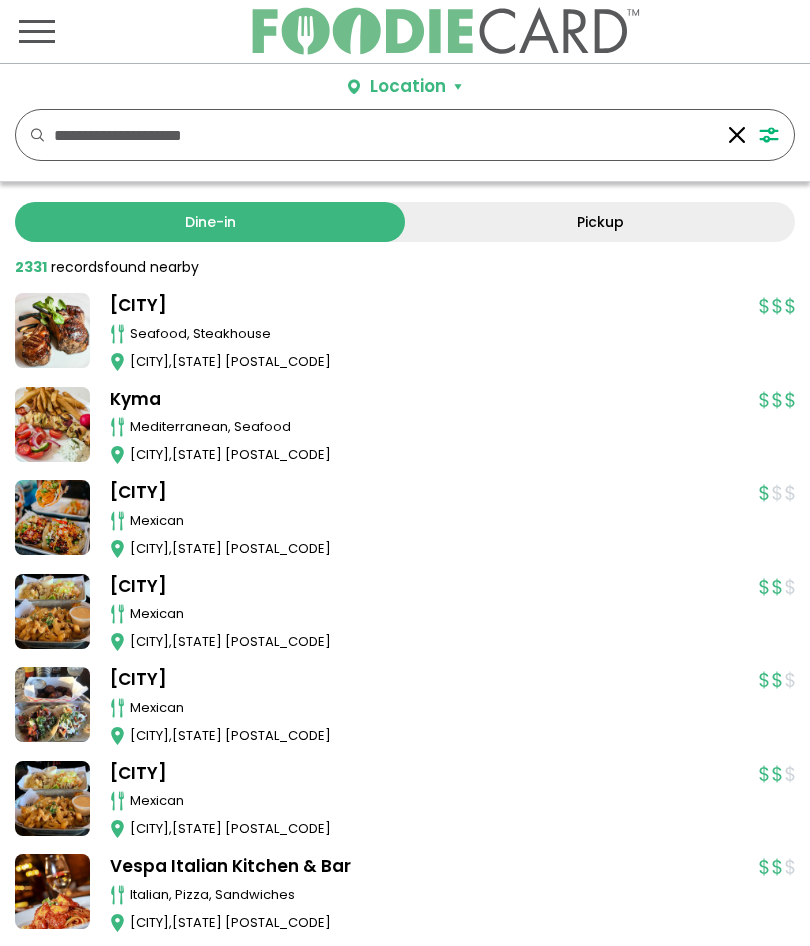 click at bounding box center [737, 135] 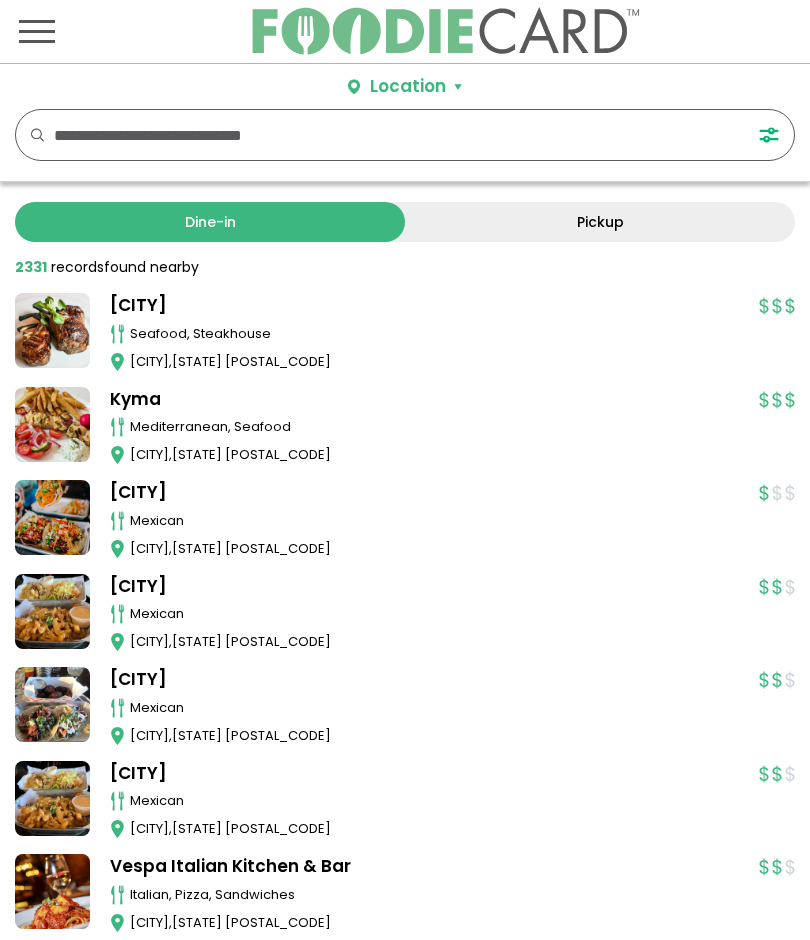 click at bounding box center (384, 135) 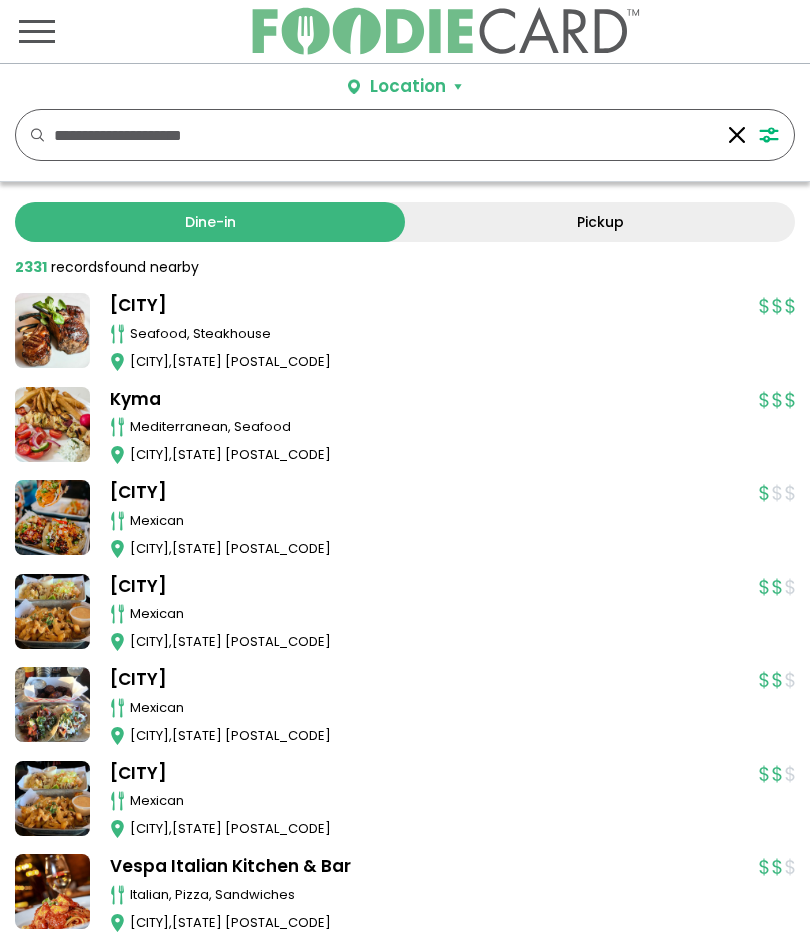 type on "**********" 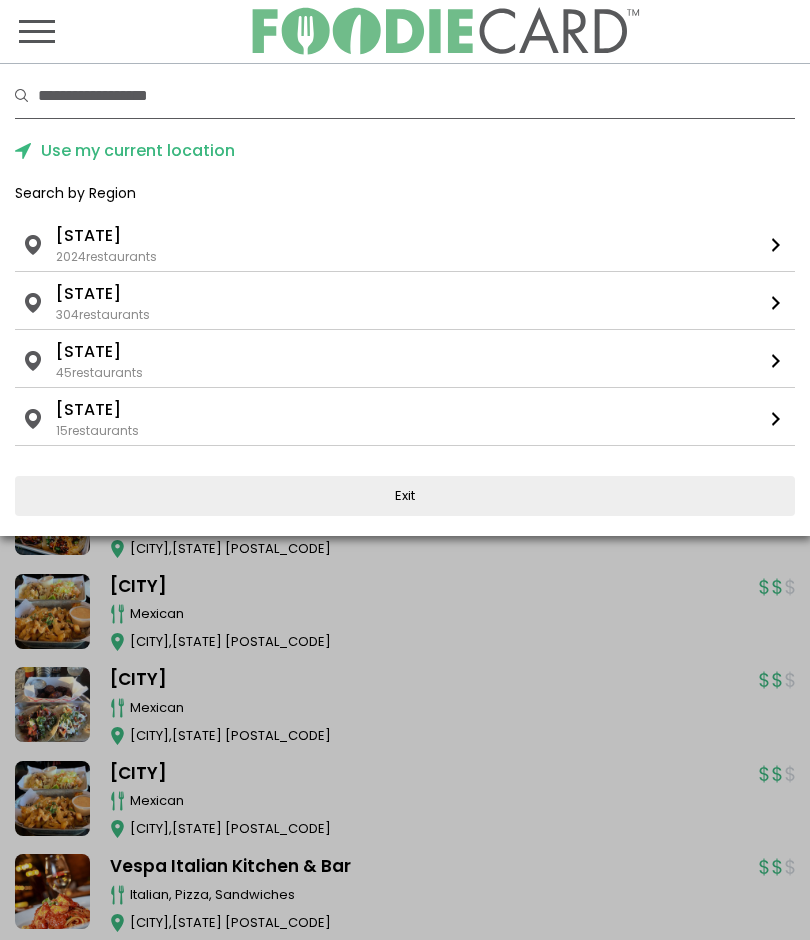 click at bounding box center [416, 96] 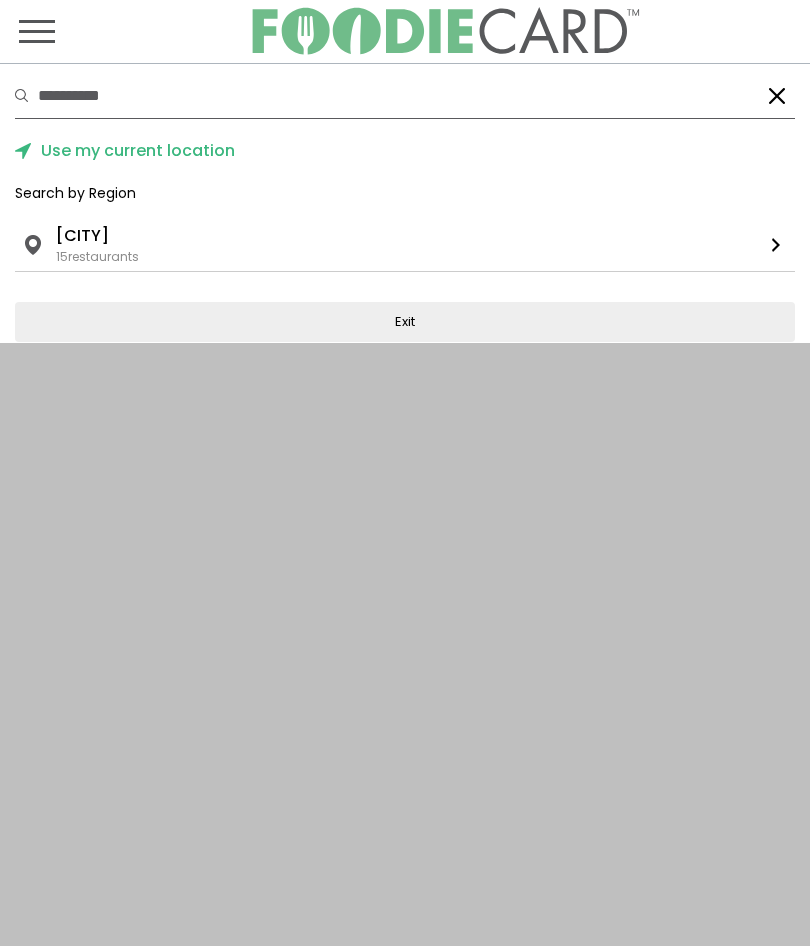type on "**********" 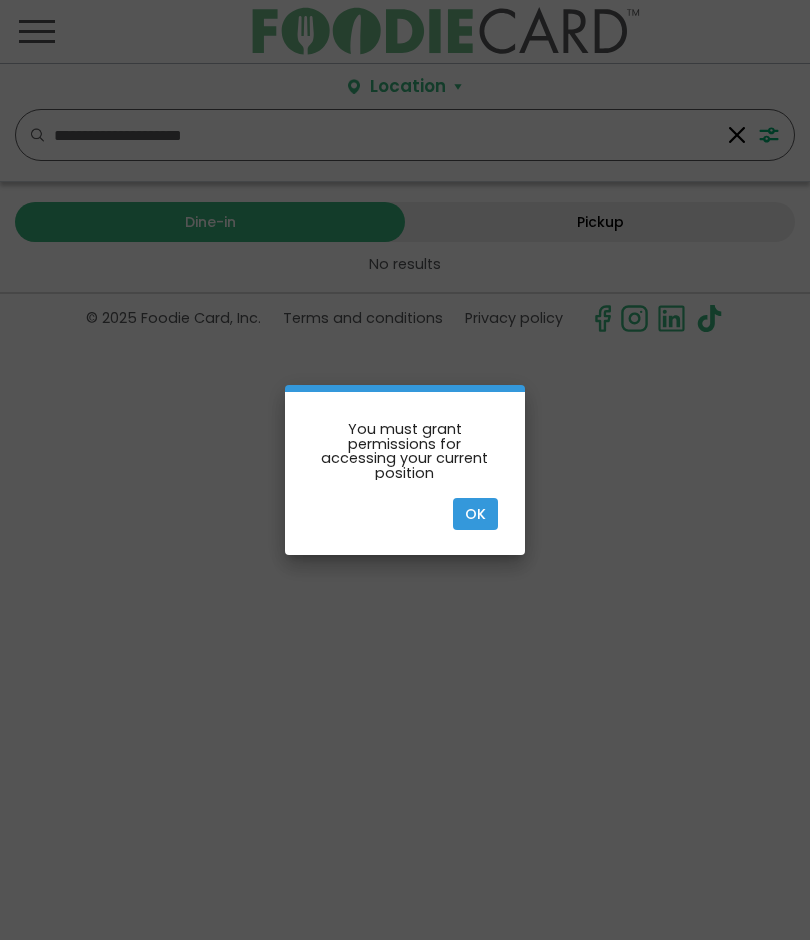 click on "Ok" at bounding box center (475, 514) 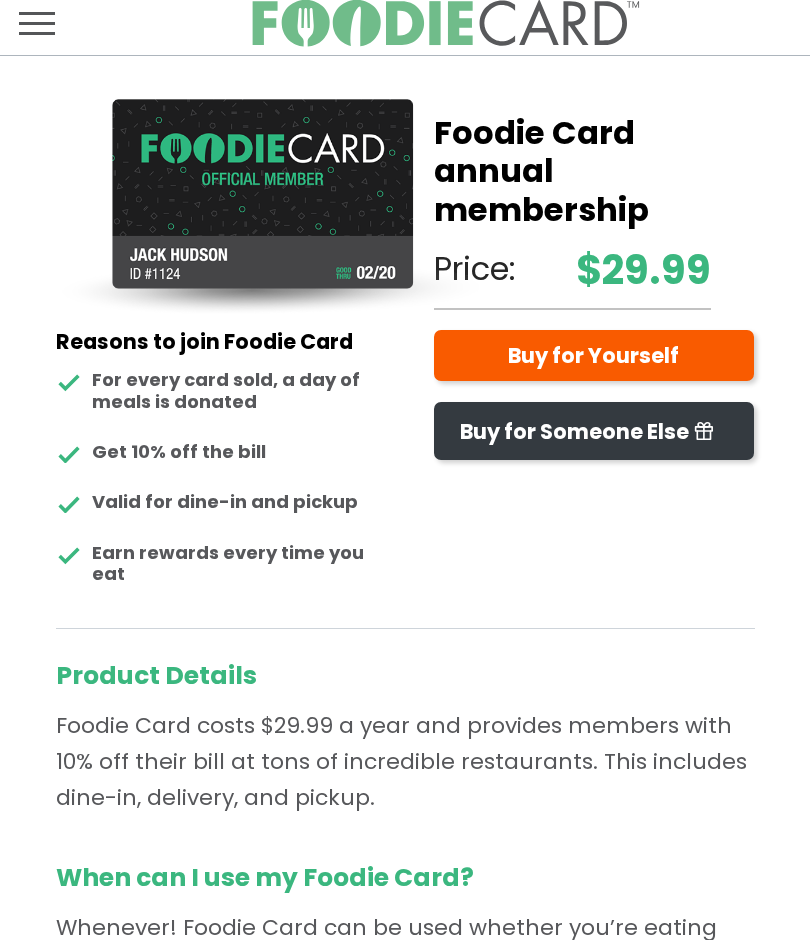 scroll, scrollTop: 0, scrollLeft: 0, axis: both 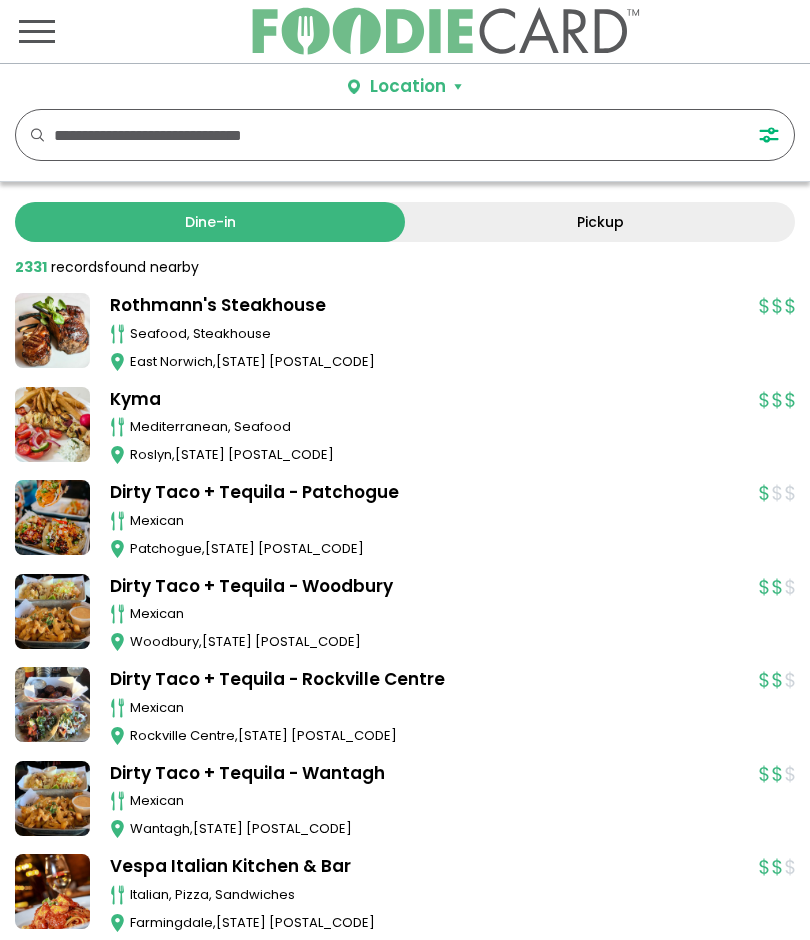 click on "Location" at bounding box center (408, 87) 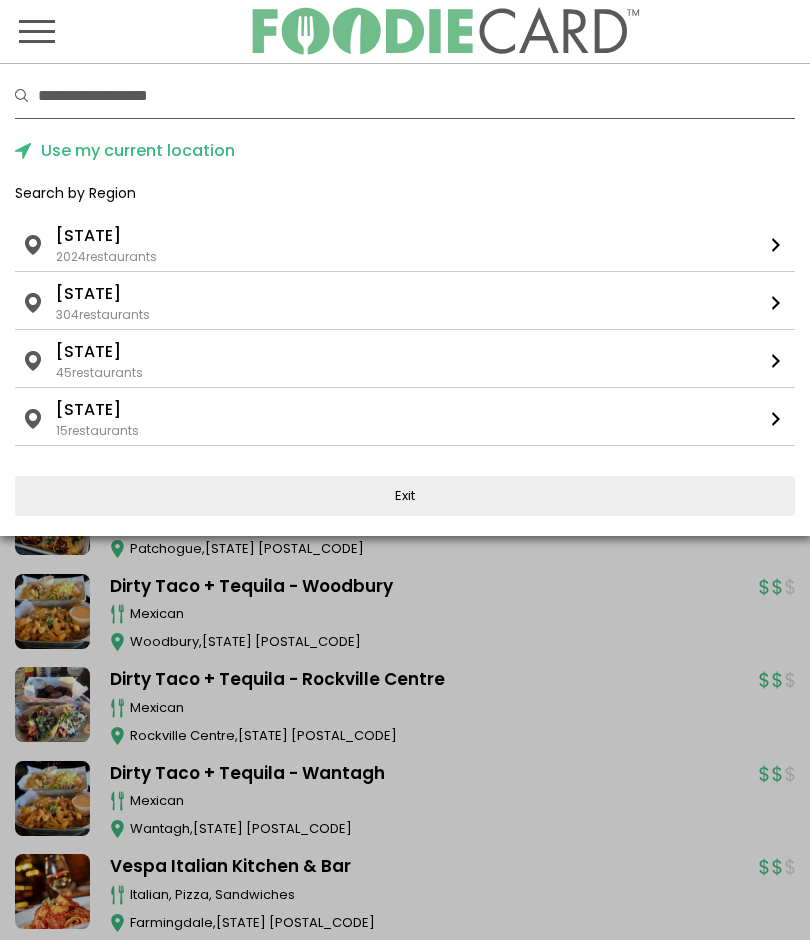 click at bounding box center [416, 96] 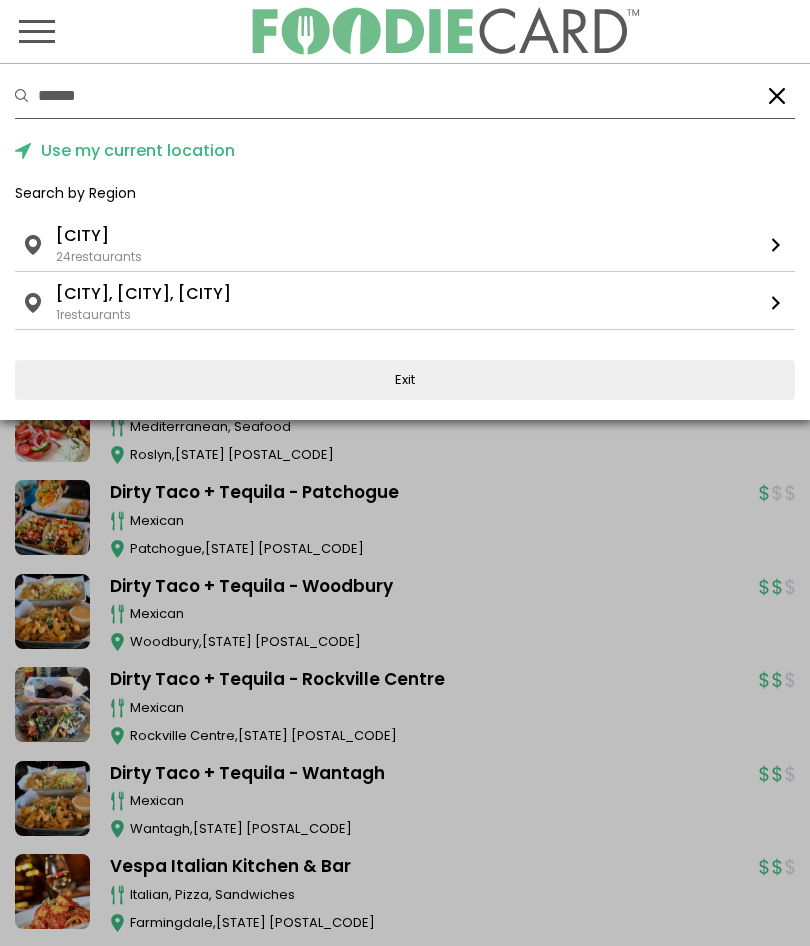 click on "Syosset" at bounding box center (0, 0) 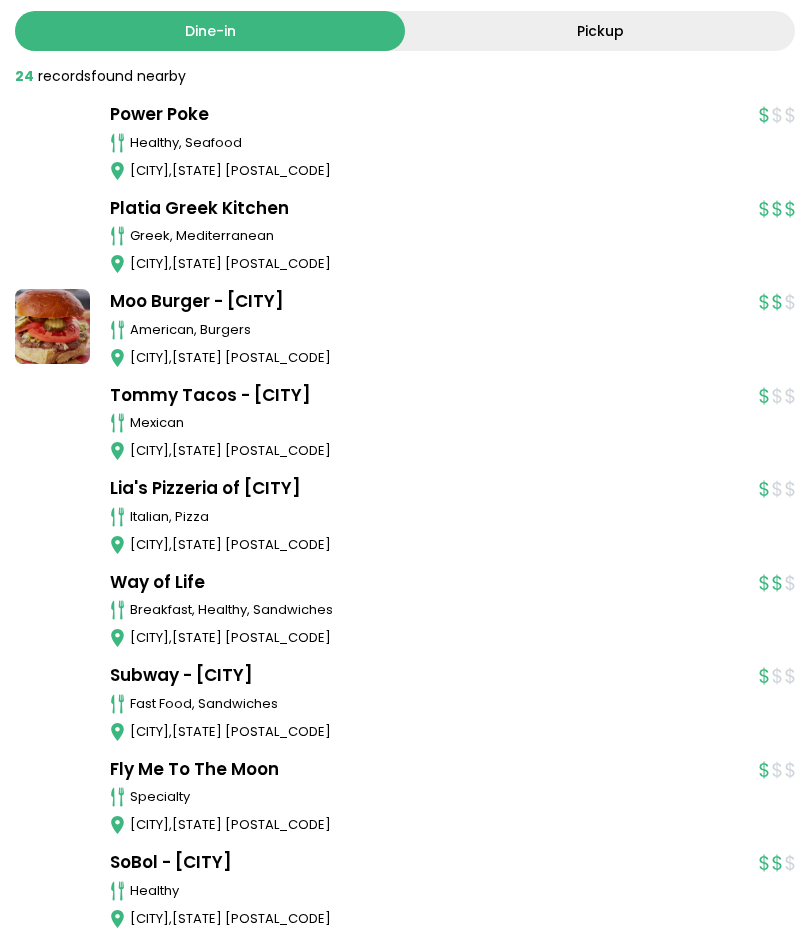 scroll, scrollTop: 0, scrollLeft: 0, axis: both 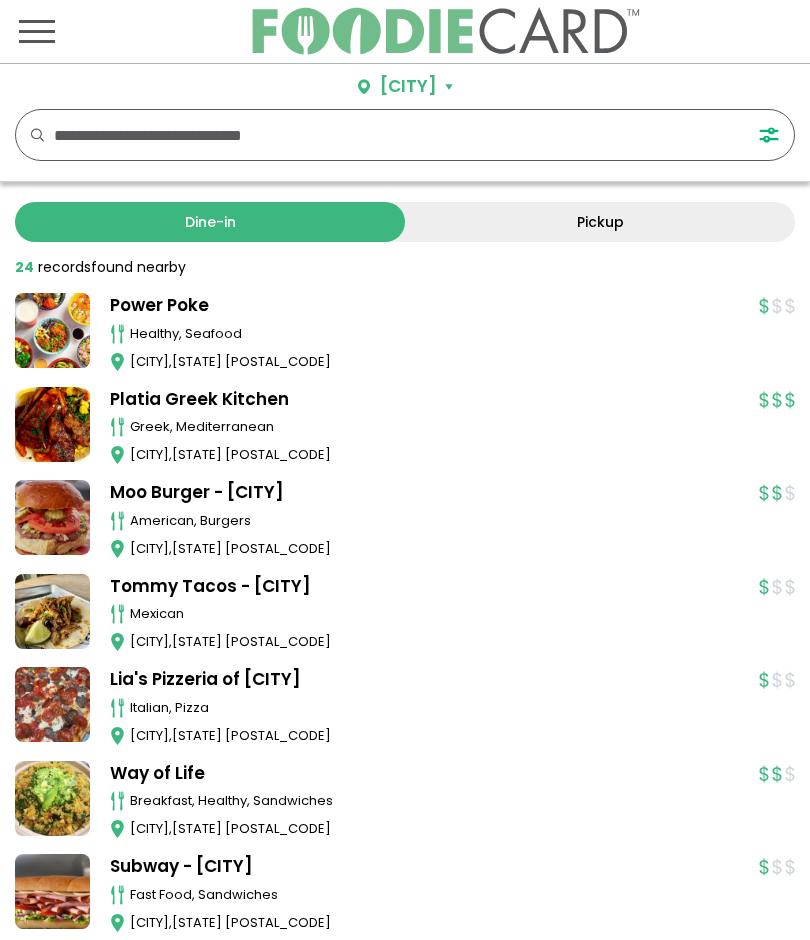click on "Moo Burger - Syosset" at bounding box center [424, 493] 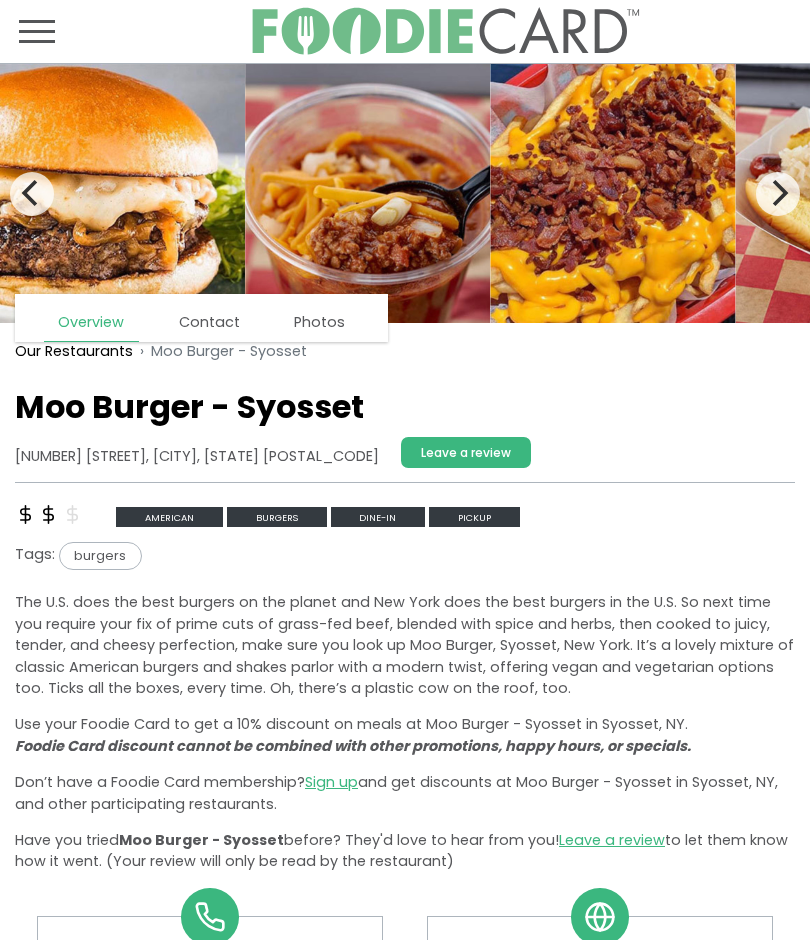 scroll, scrollTop: 0, scrollLeft: 0, axis: both 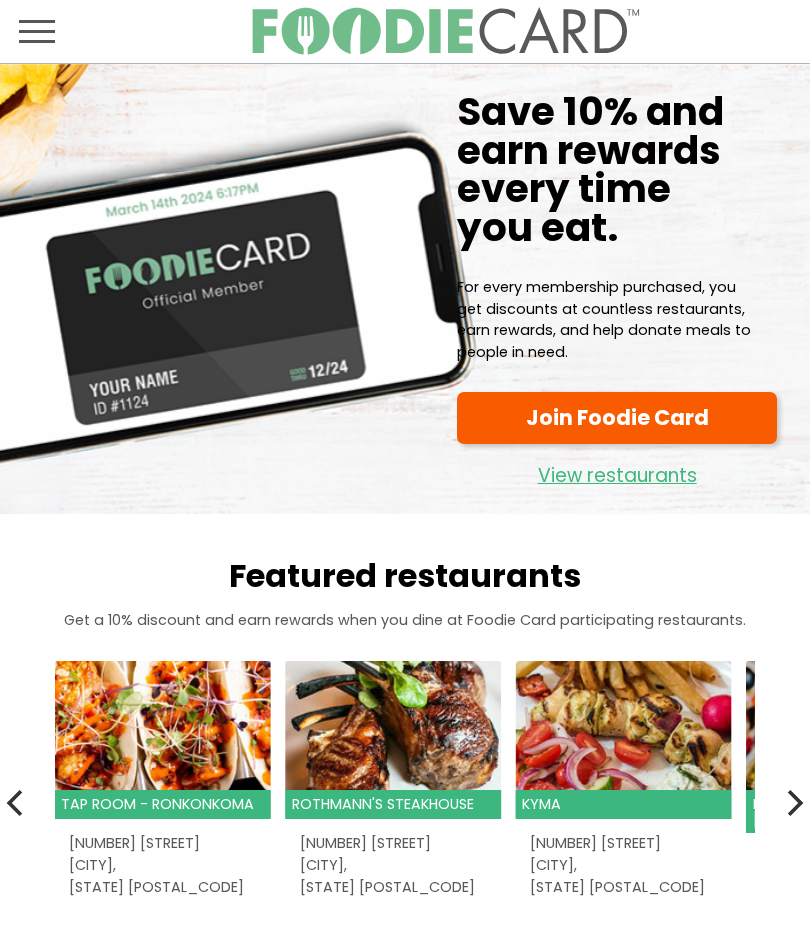 click on "View restaurants" at bounding box center (617, 471) 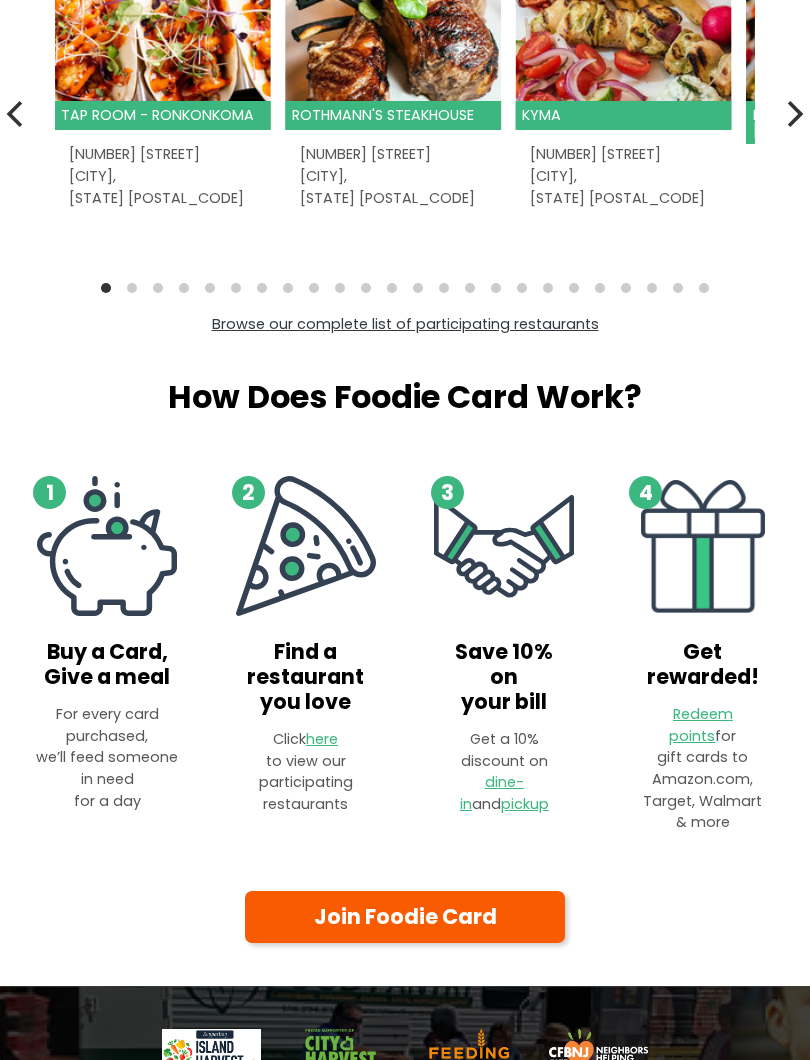 scroll, scrollTop: 692, scrollLeft: 0, axis: vertical 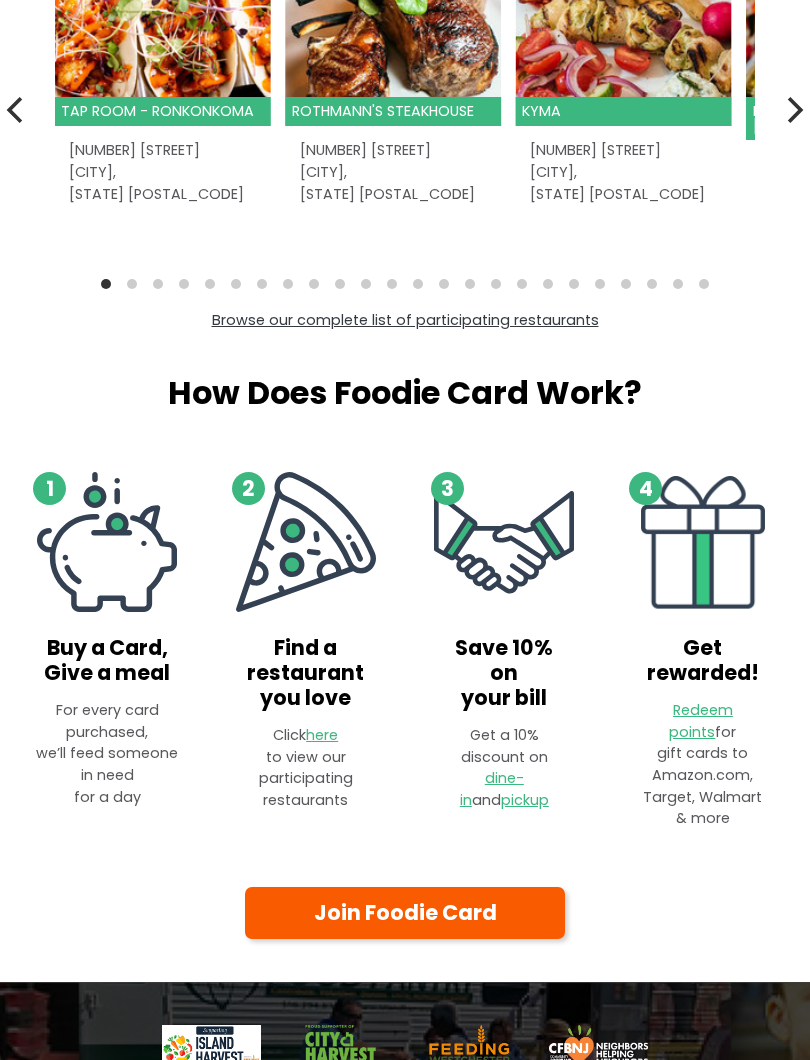 click on "here" at bounding box center (322, 736) 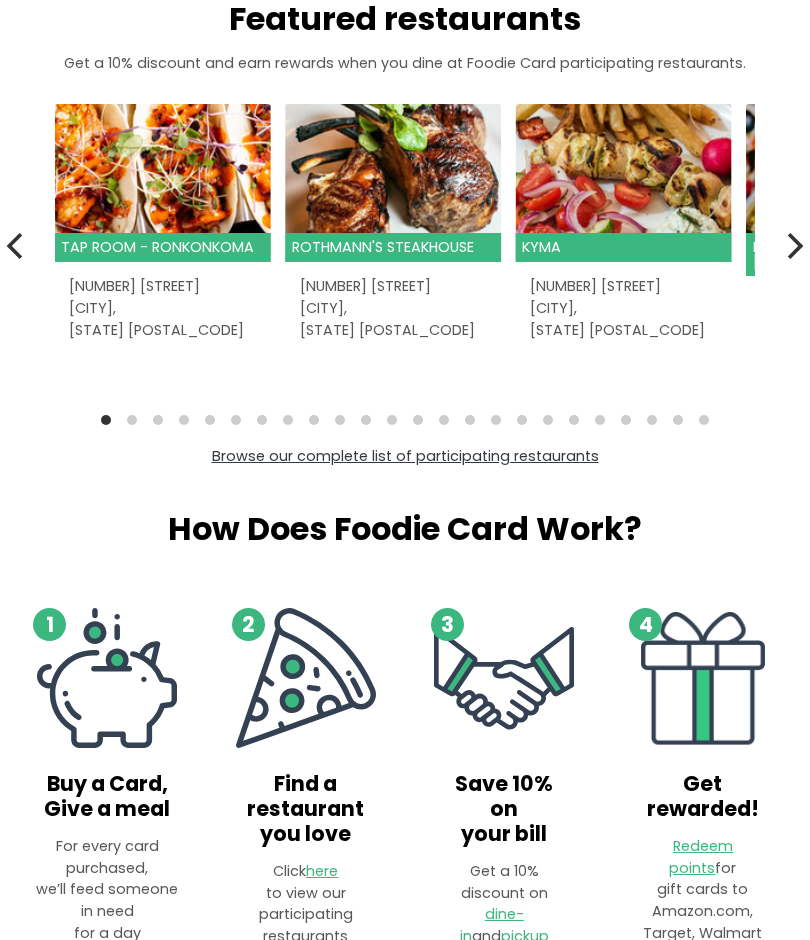 scroll, scrollTop: 556, scrollLeft: 0, axis: vertical 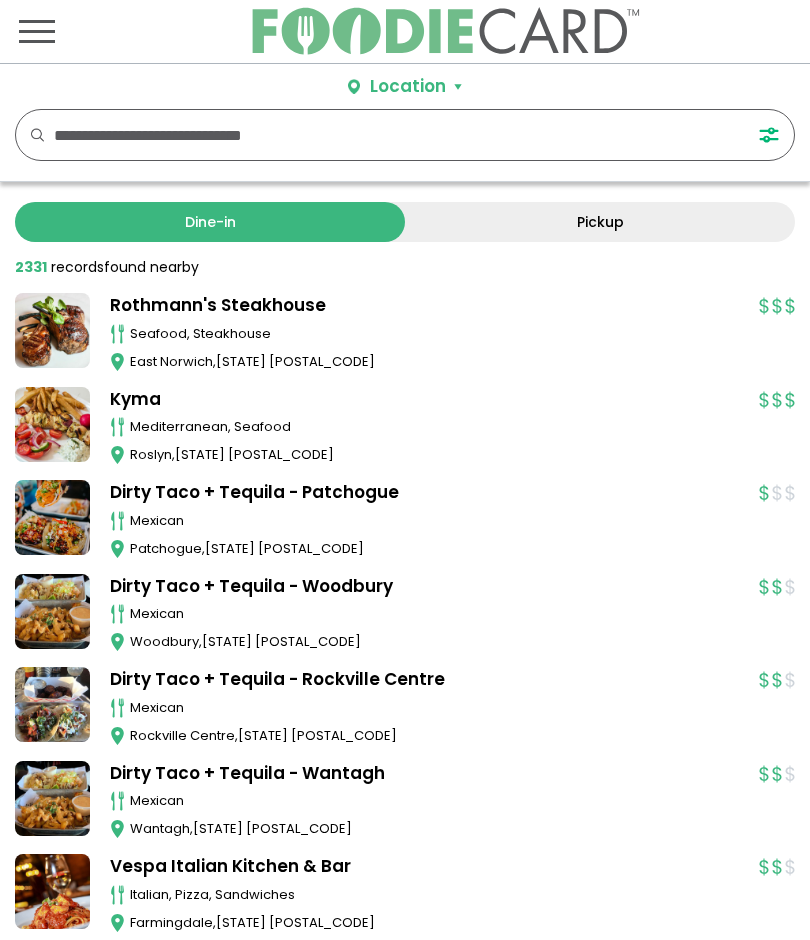 click on "Location" at bounding box center (405, 87) 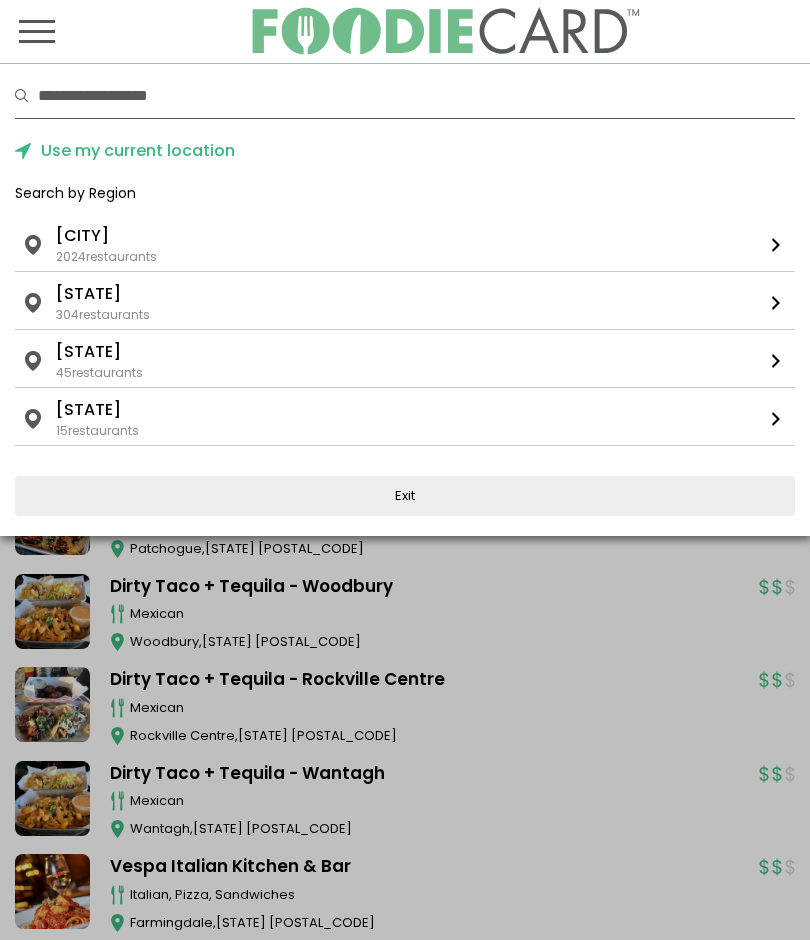 click at bounding box center [416, 96] 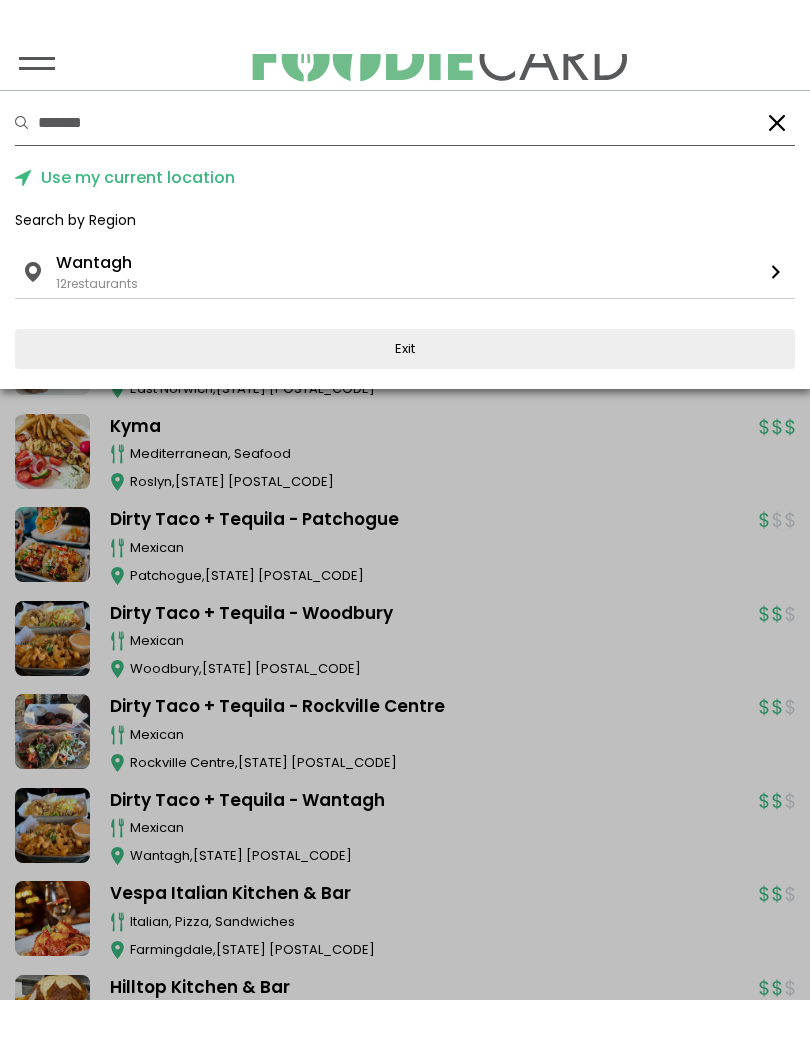 scroll, scrollTop: 0, scrollLeft: 0, axis: both 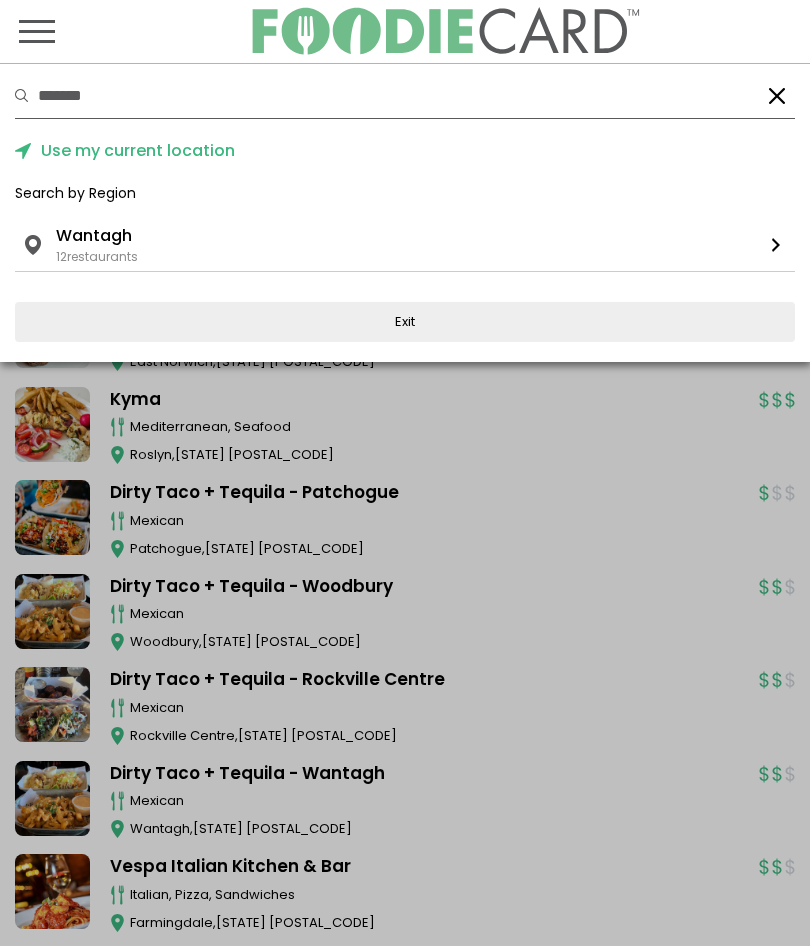 type on "******" 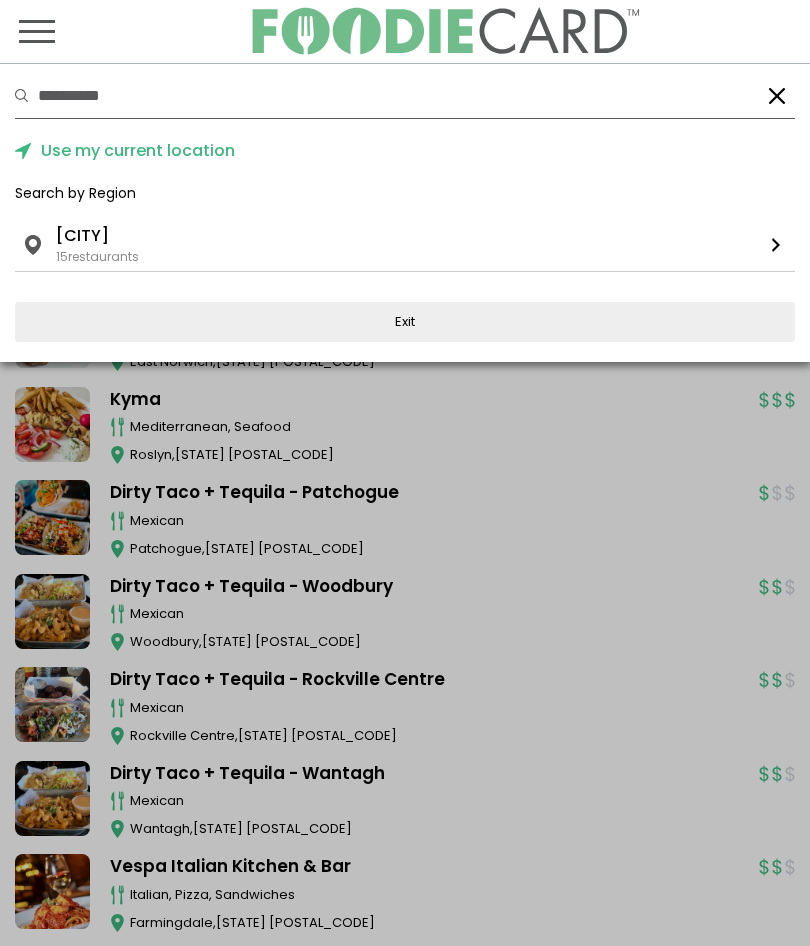 click on "Hicksville" at bounding box center [0, 0] 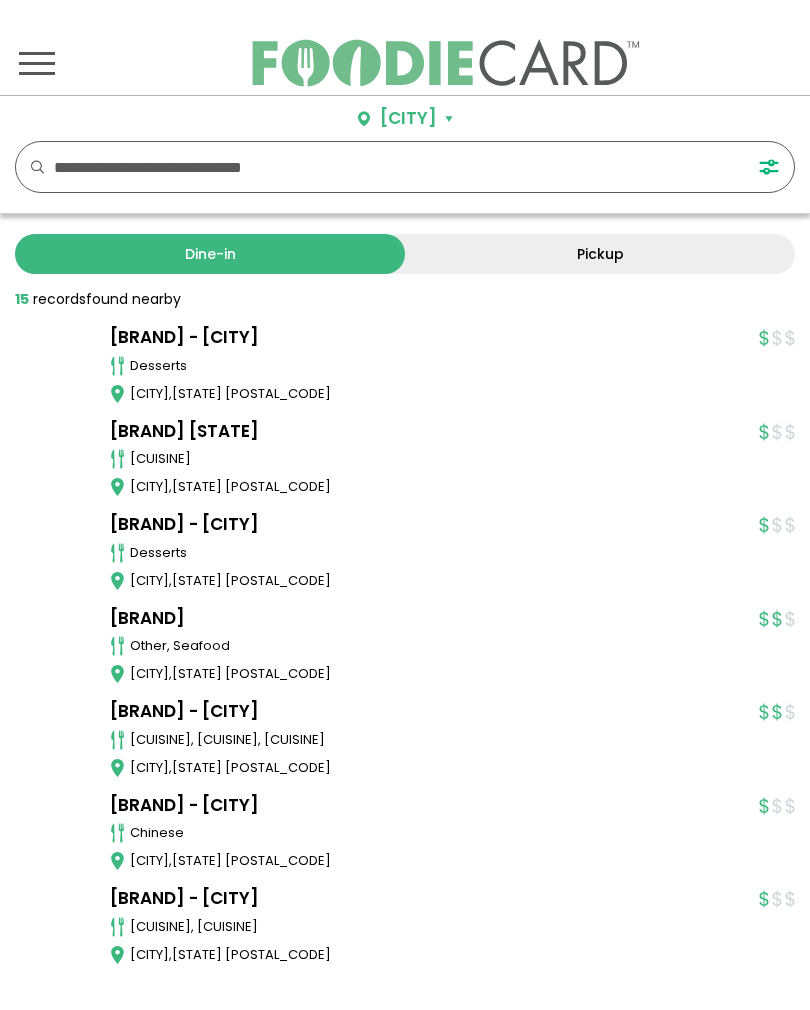 scroll, scrollTop: 0, scrollLeft: 0, axis: both 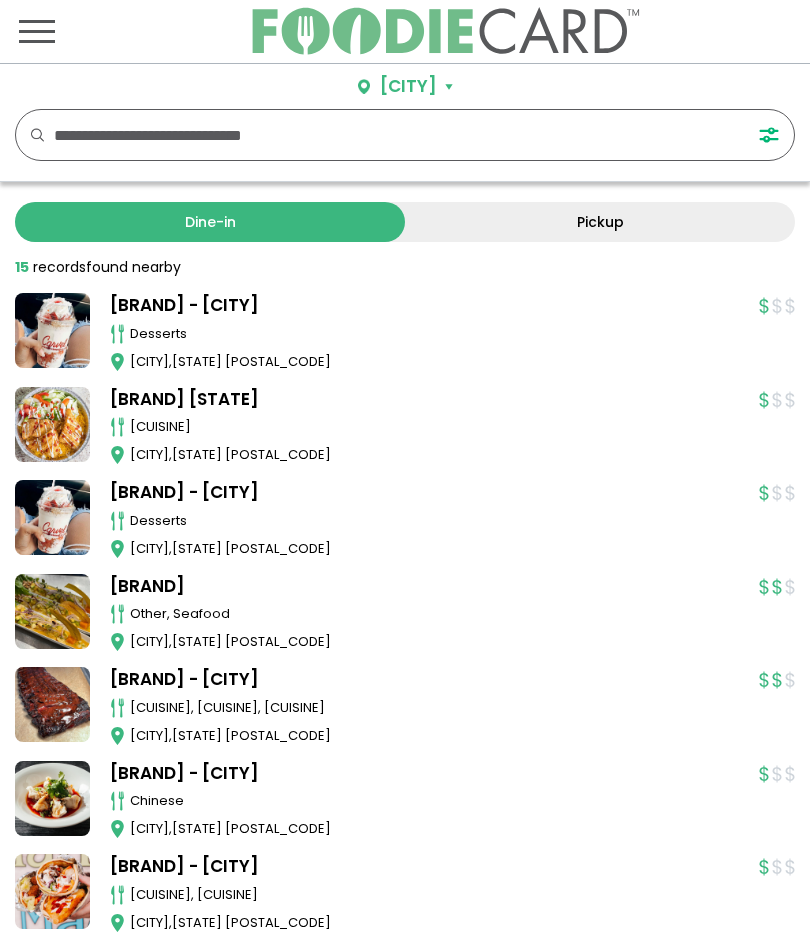 click at bounding box center [384, 135] 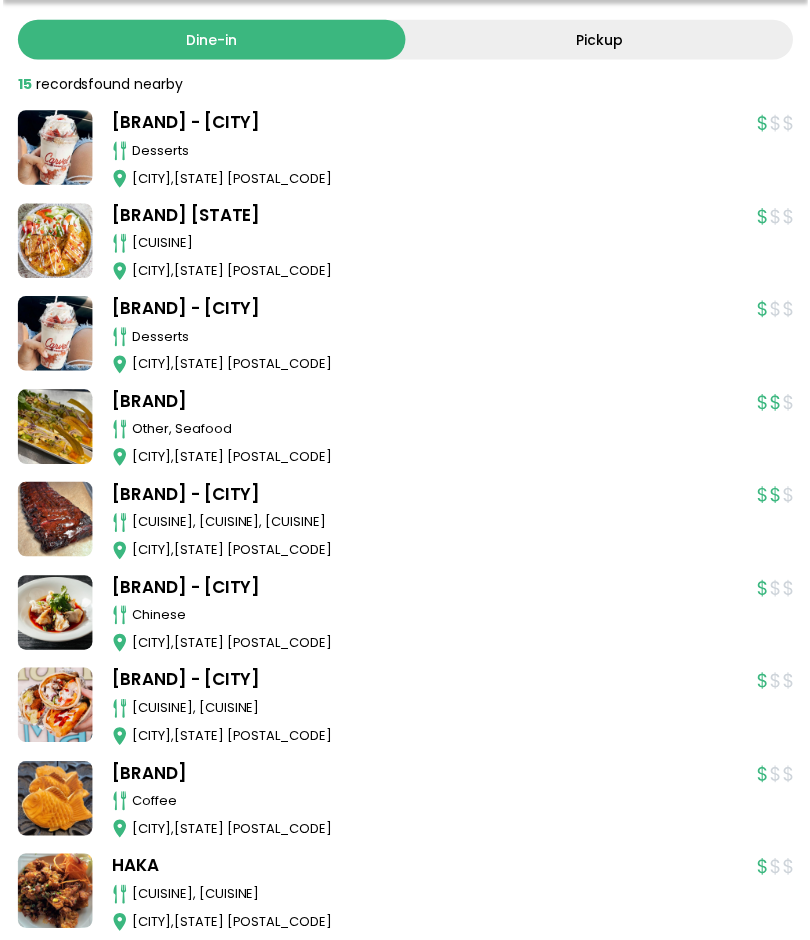 scroll, scrollTop: 0, scrollLeft: 0, axis: both 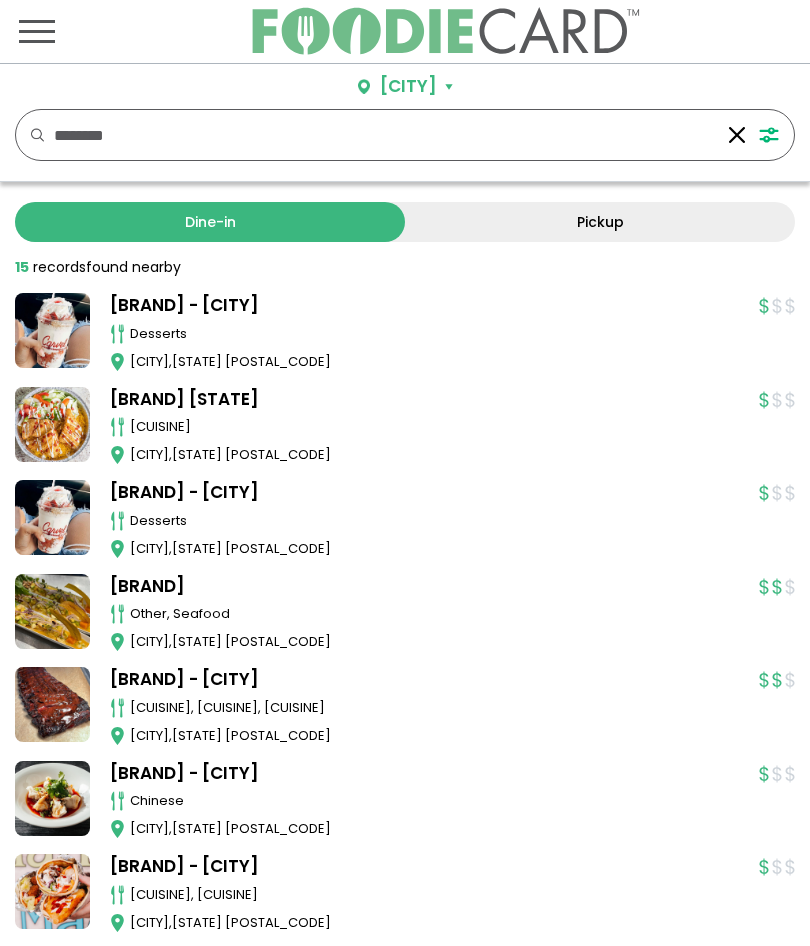click on "Dine-in" at bounding box center (210, 222) 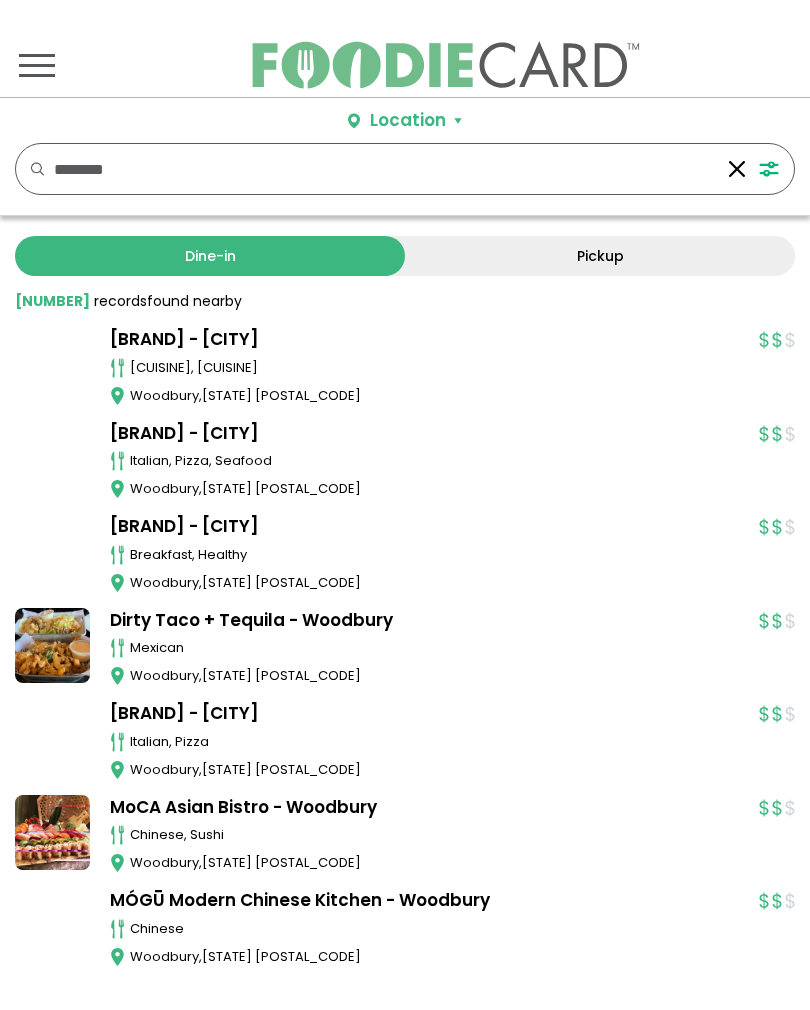 scroll, scrollTop: 0, scrollLeft: 0, axis: both 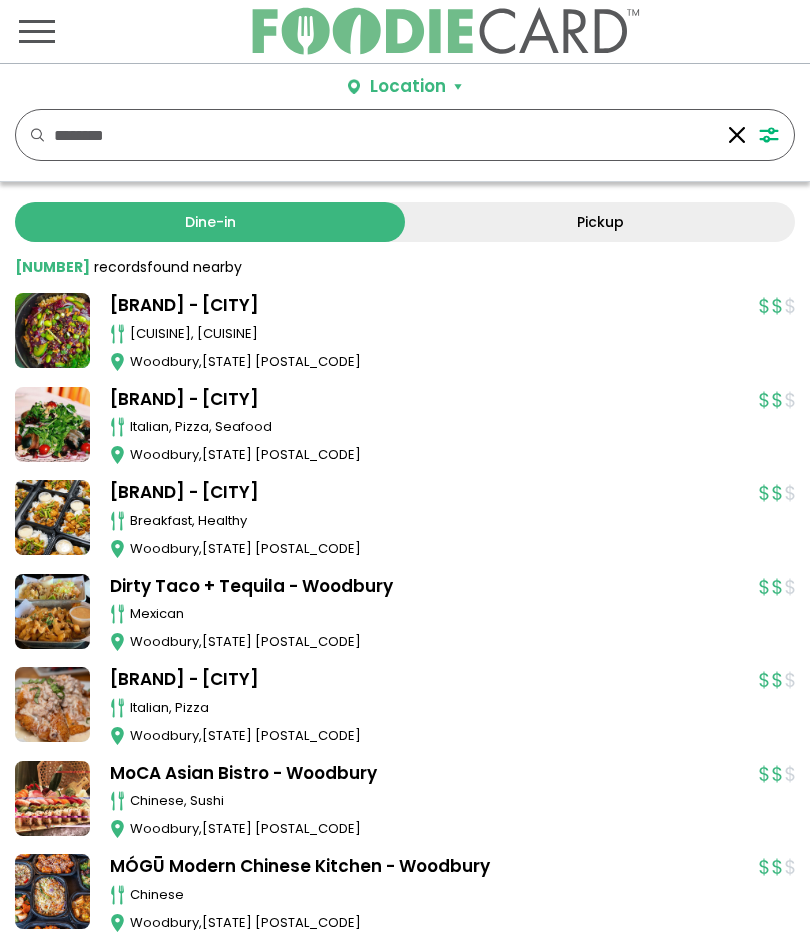 click on "Butera's - Woodbury" at bounding box center [424, 400] 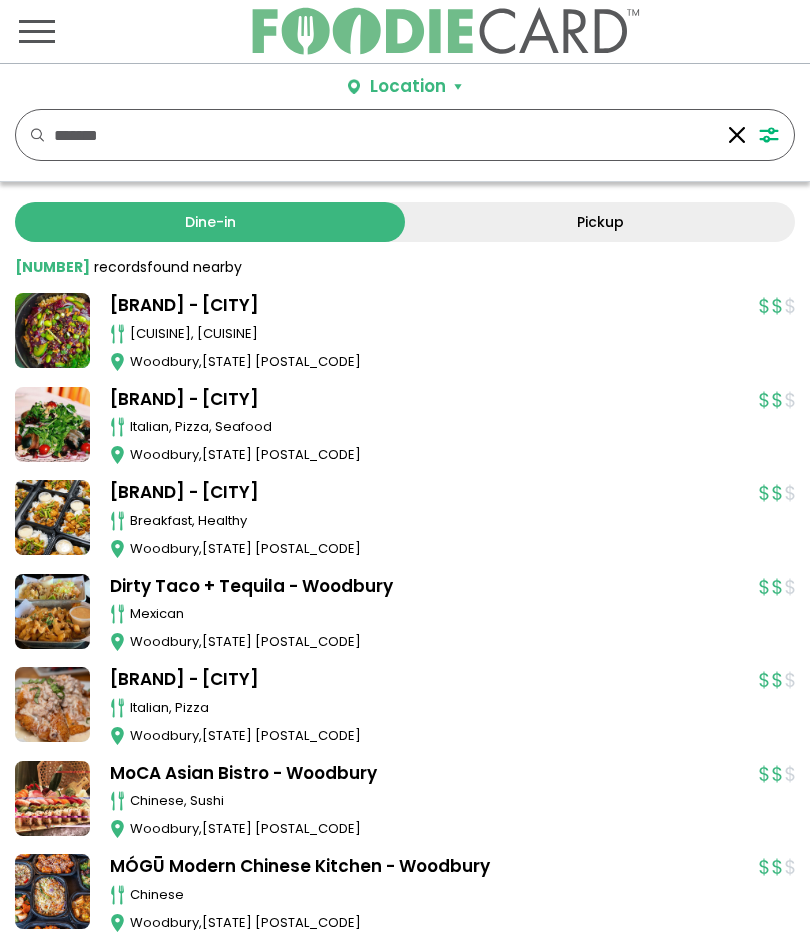 click on "*******
*******" at bounding box center [405, 135] 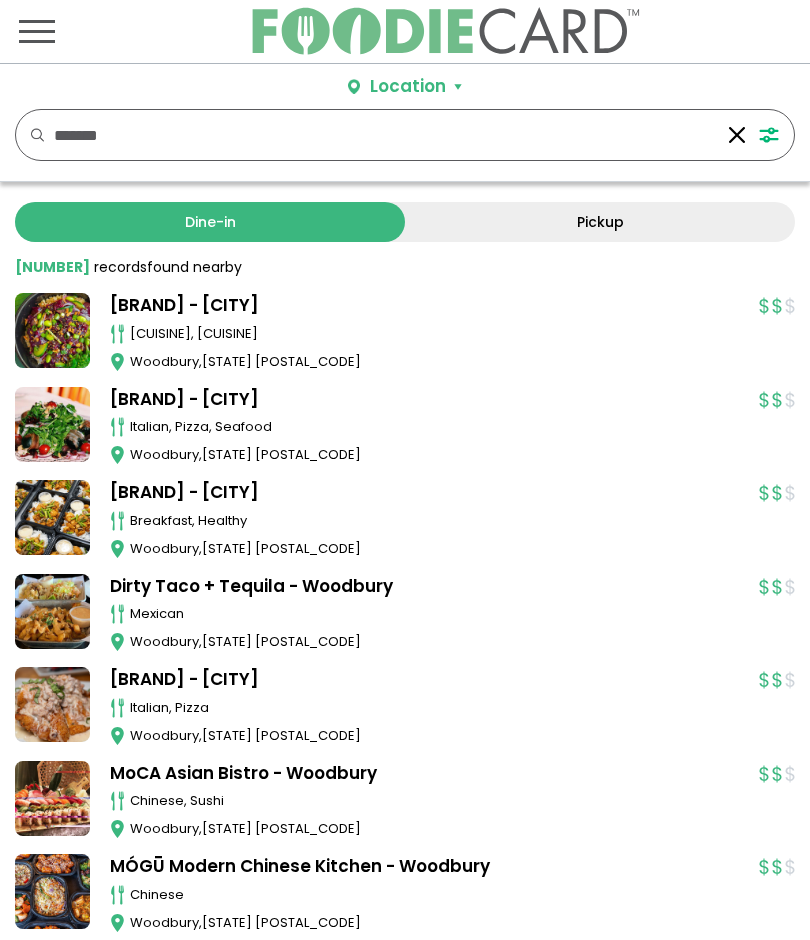 click on "*******" at bounding box center (384, 135) 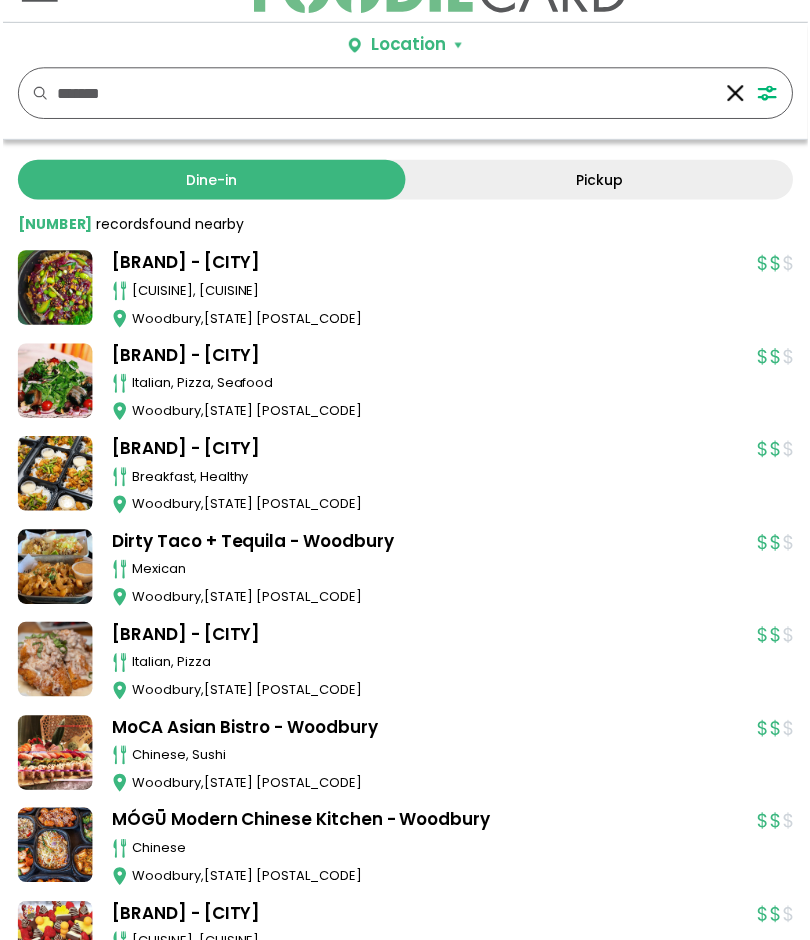 scroll, scrollTop: 0, scrollLeft: 0, axis: both 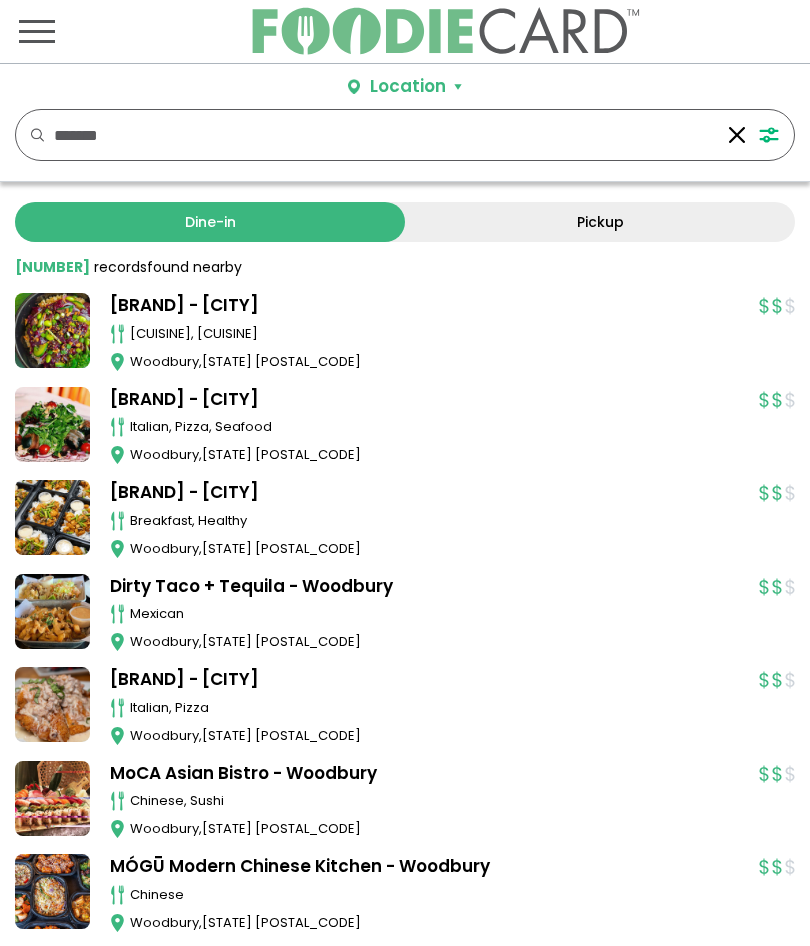 click on "*******" at bounding box center (384, 135) 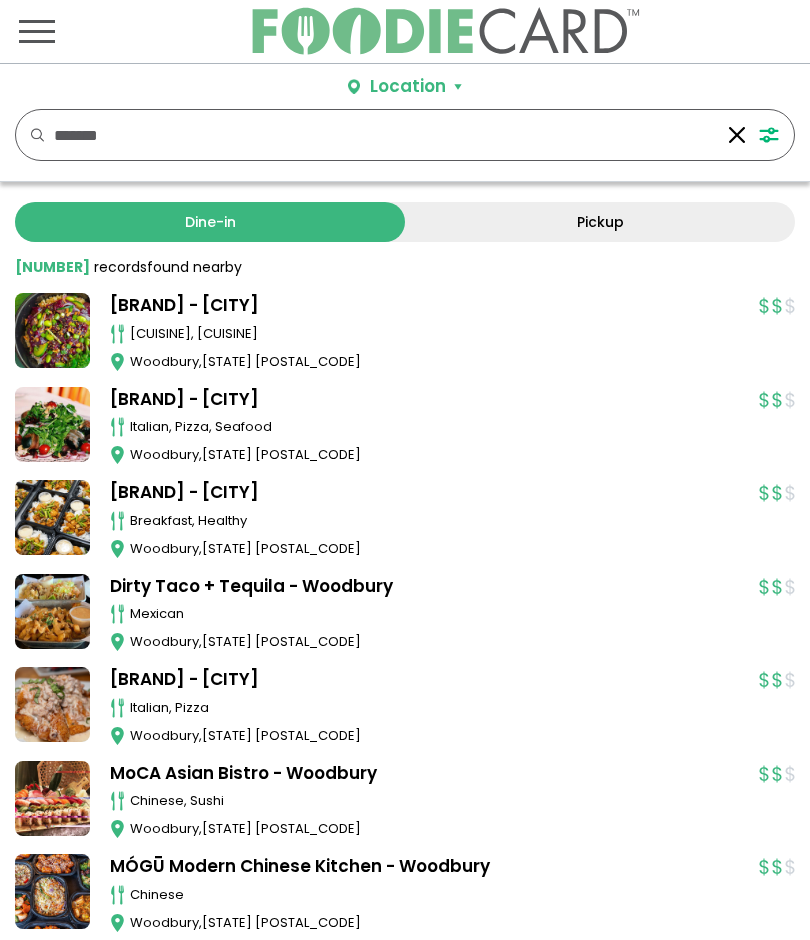 click on "*******" at bounding box center [384, 135] 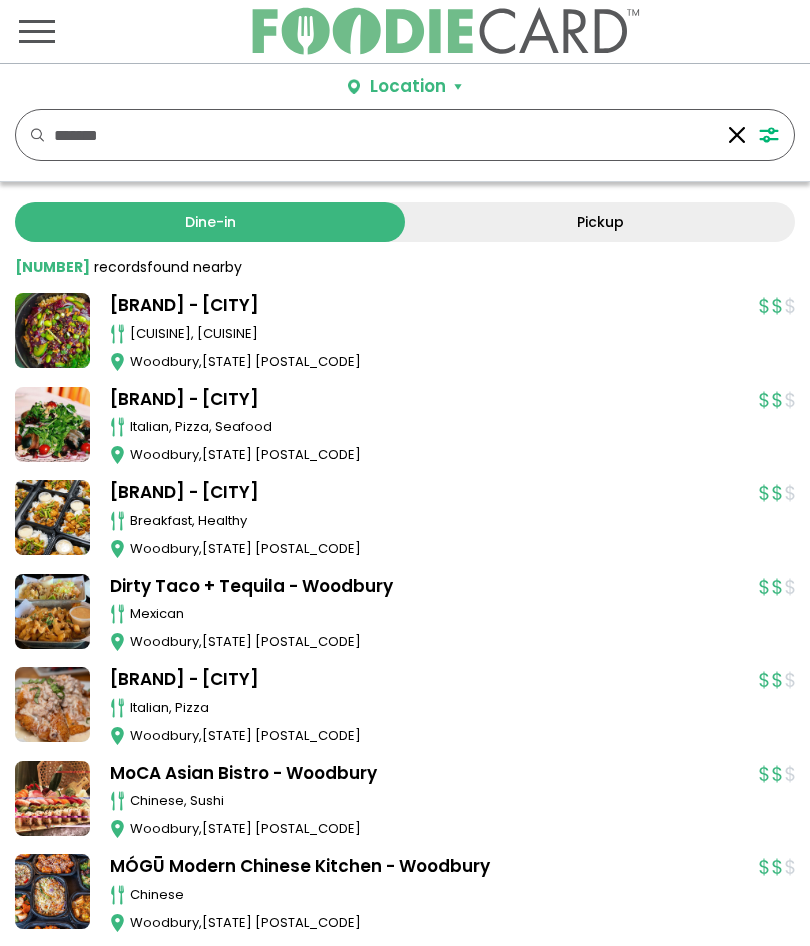 click on "*******" at bounding box center [384, 135] 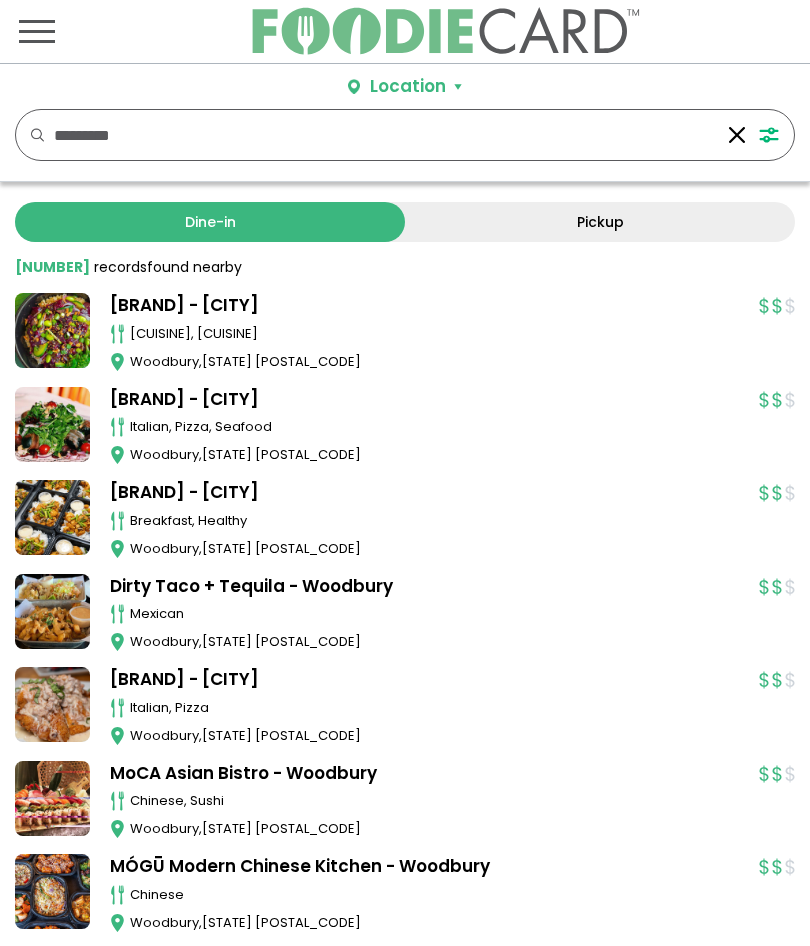 click on "*********
*********" at bounding box center (405, 135) 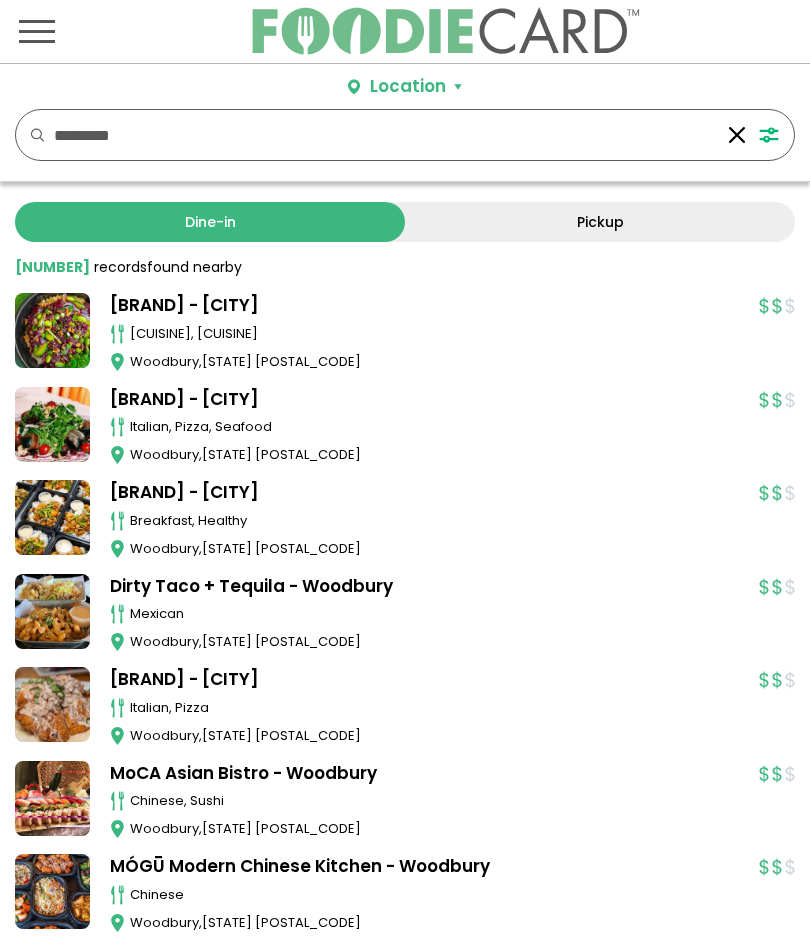 click on "*********" at bounding box center [384, 135] 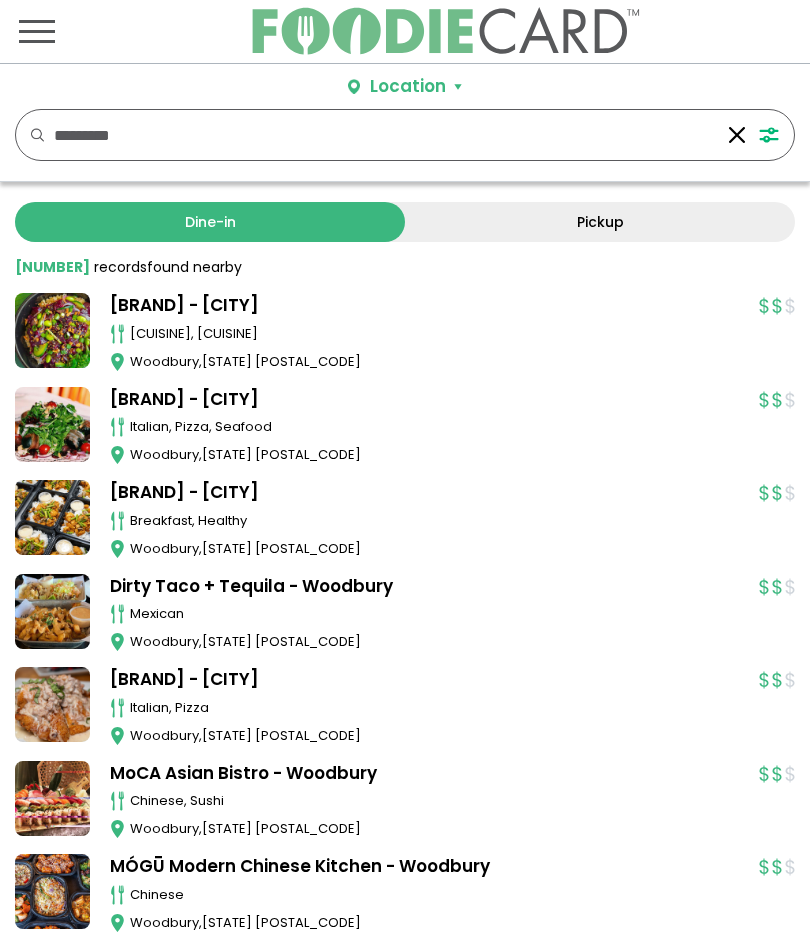 click on "*********
*********" at bounding box center (405, 135) 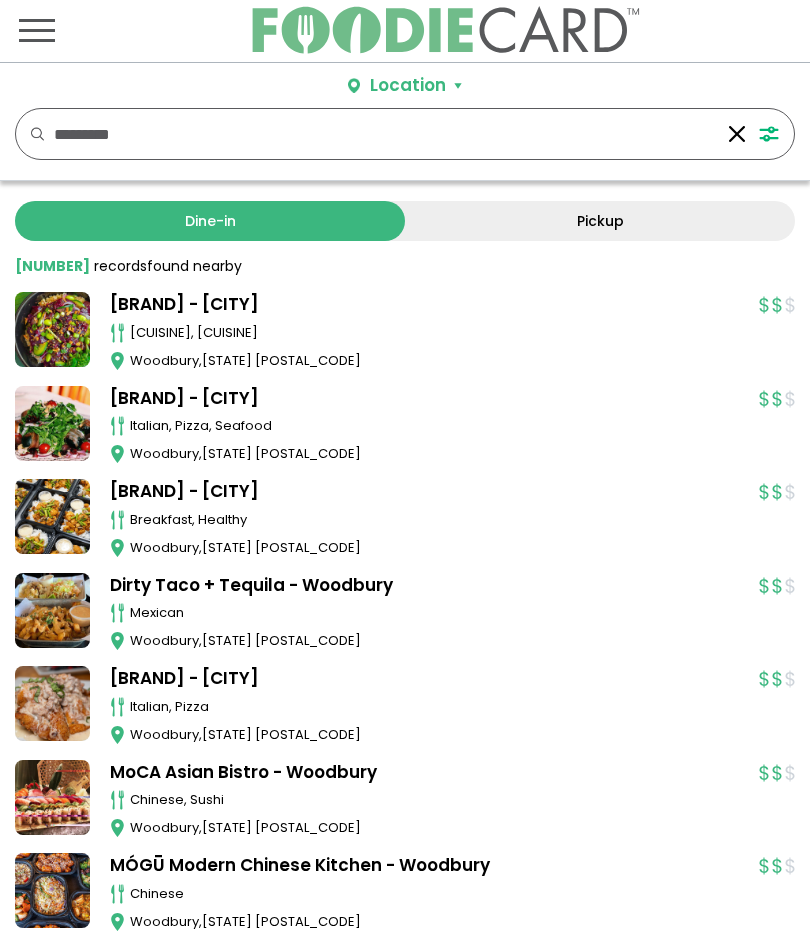 scroll, scrollTop: 0, scrollLeft: 0, axis: both 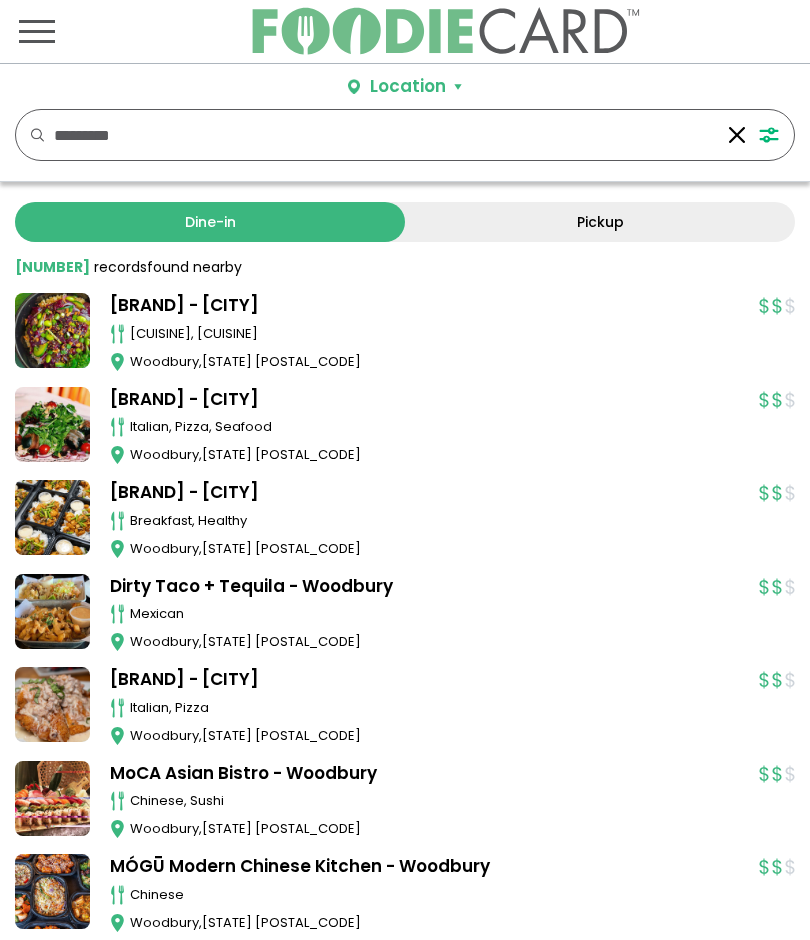 click on "*********" at bounding box center [384, 135] 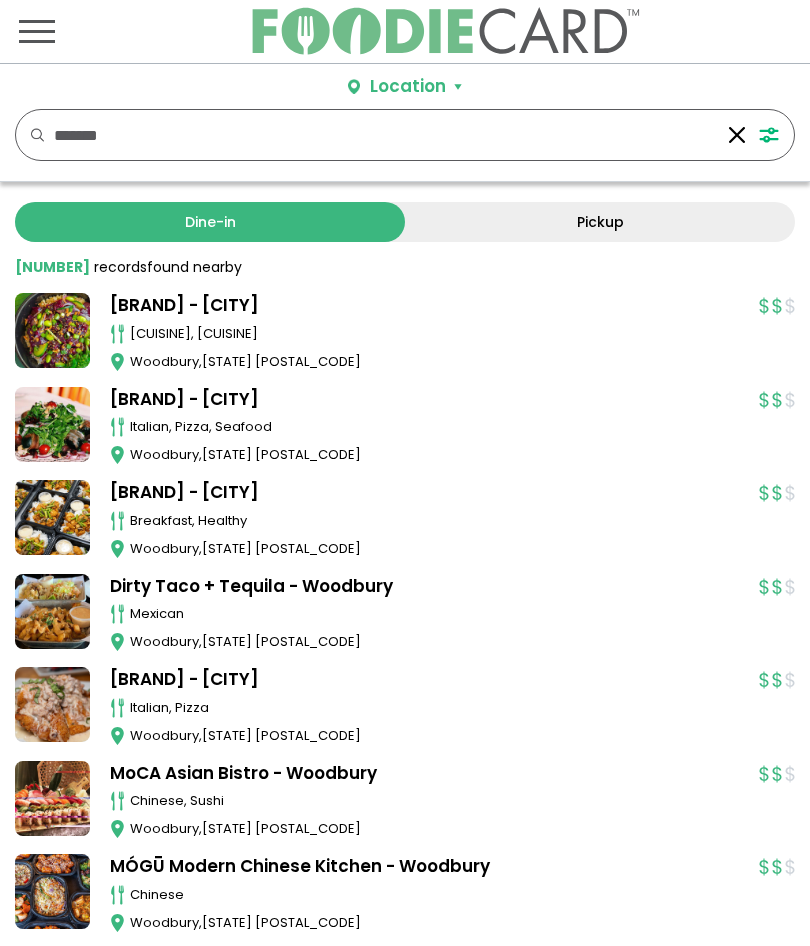 click on "*******
*******" at bounding box center [405, 135] 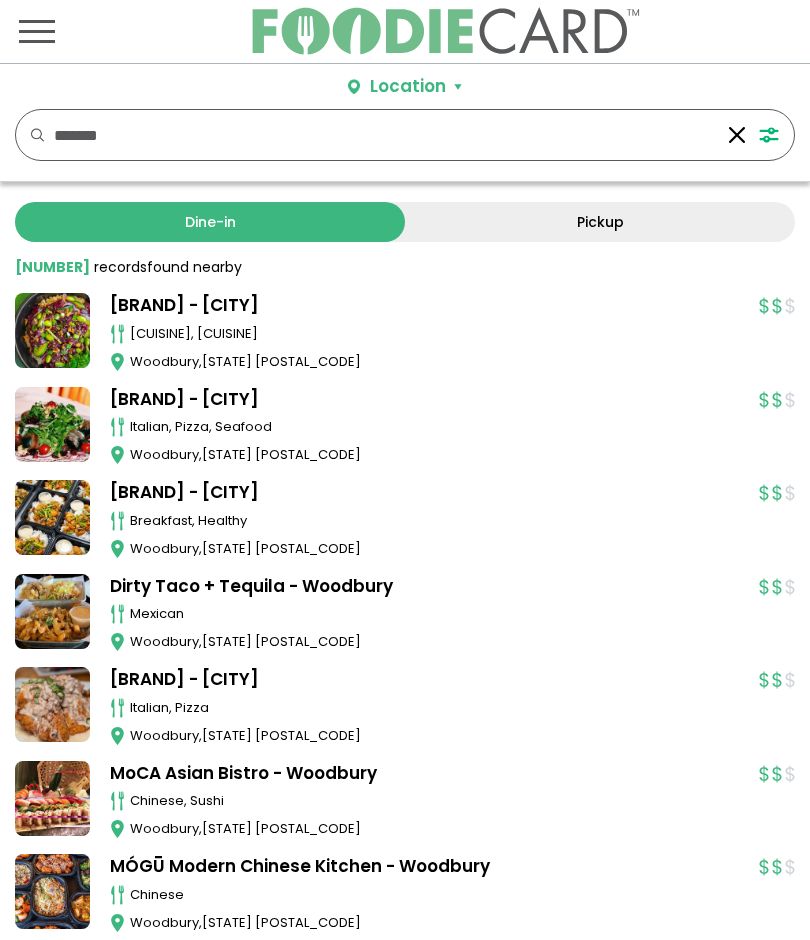 click on "*******
*******" at bounding box center [405, 135] 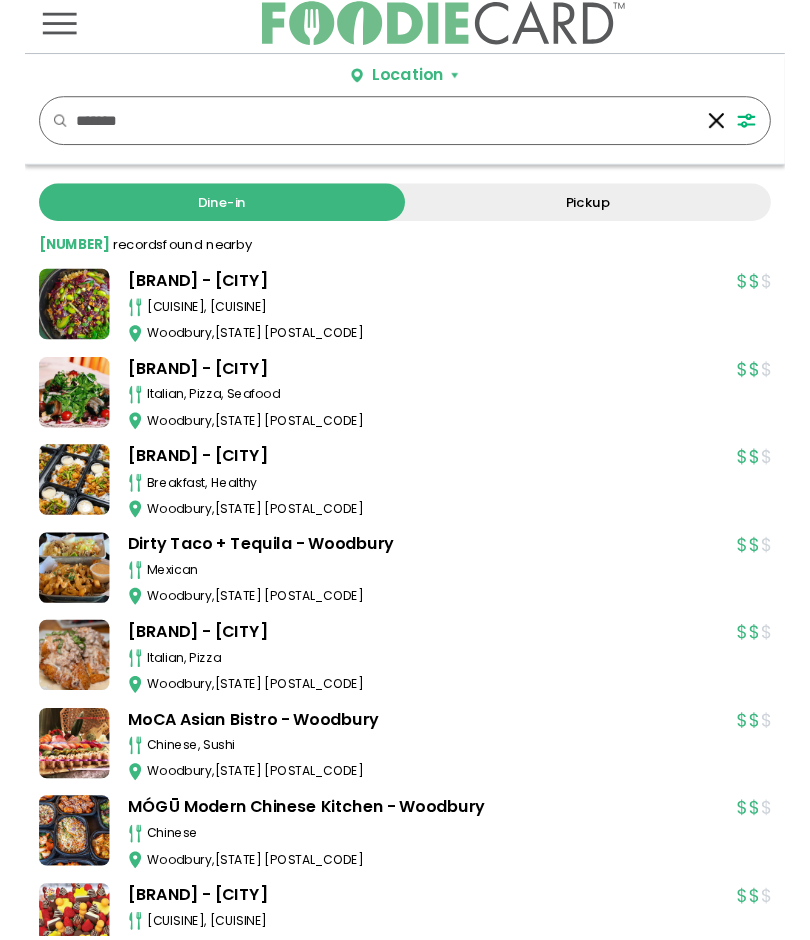 scroll, scrollTop: 0, scrollLeft: 0, axis: both 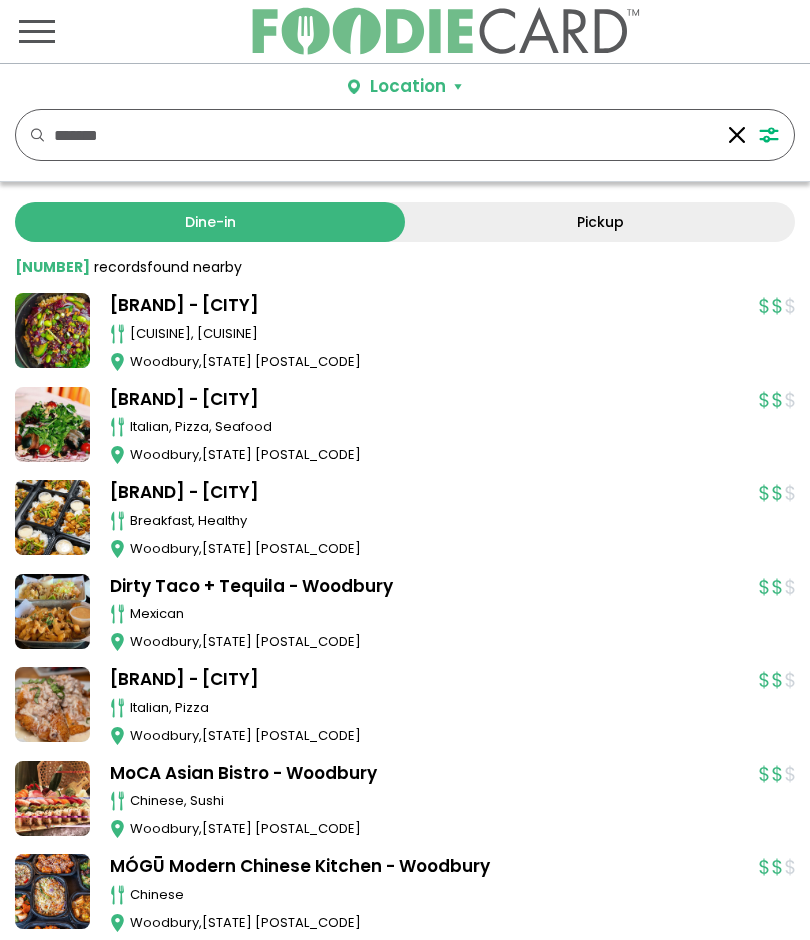 click on "*******" at bounding box center (384, 135) 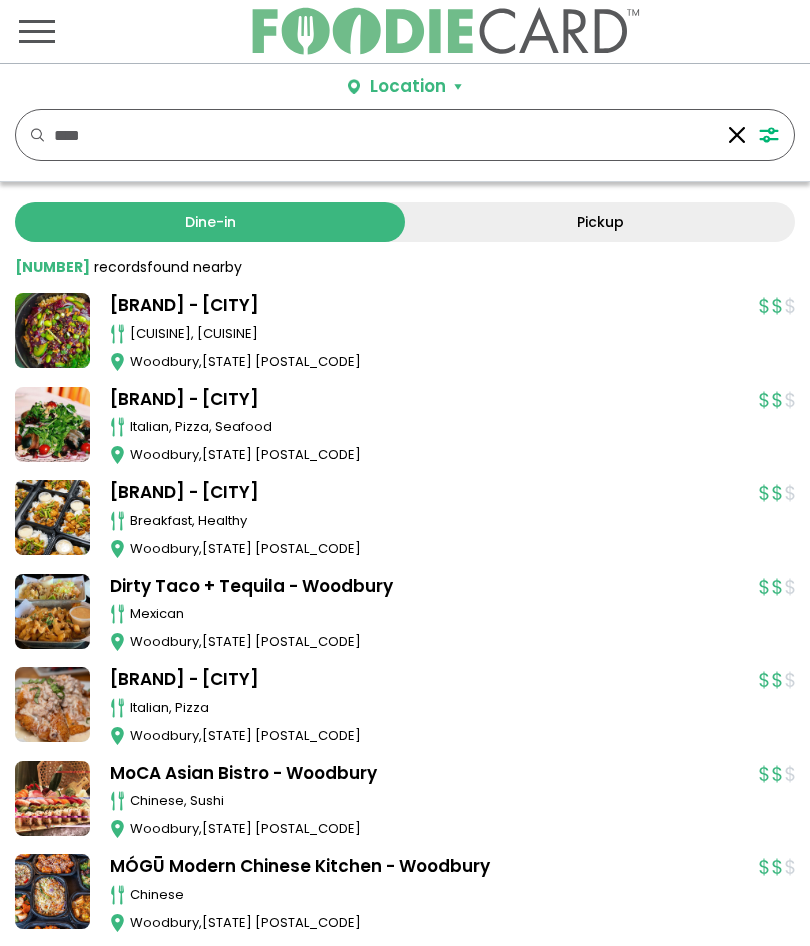 type on "****" 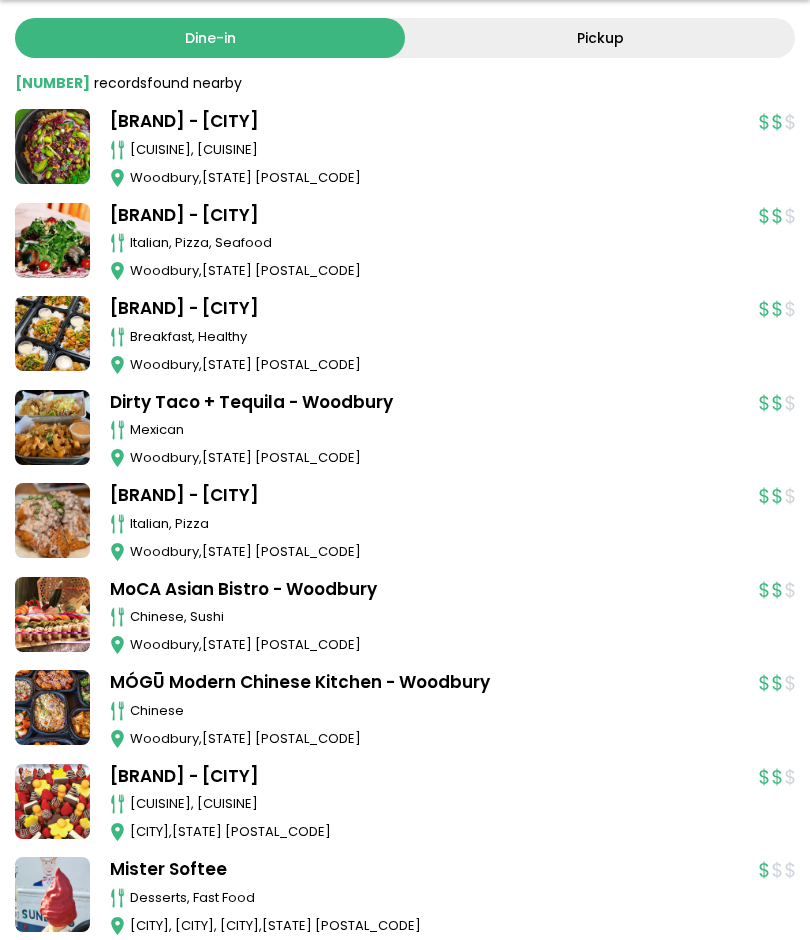 scroll, scrollTop: 182, scrollLeft: 0, axis: vertical 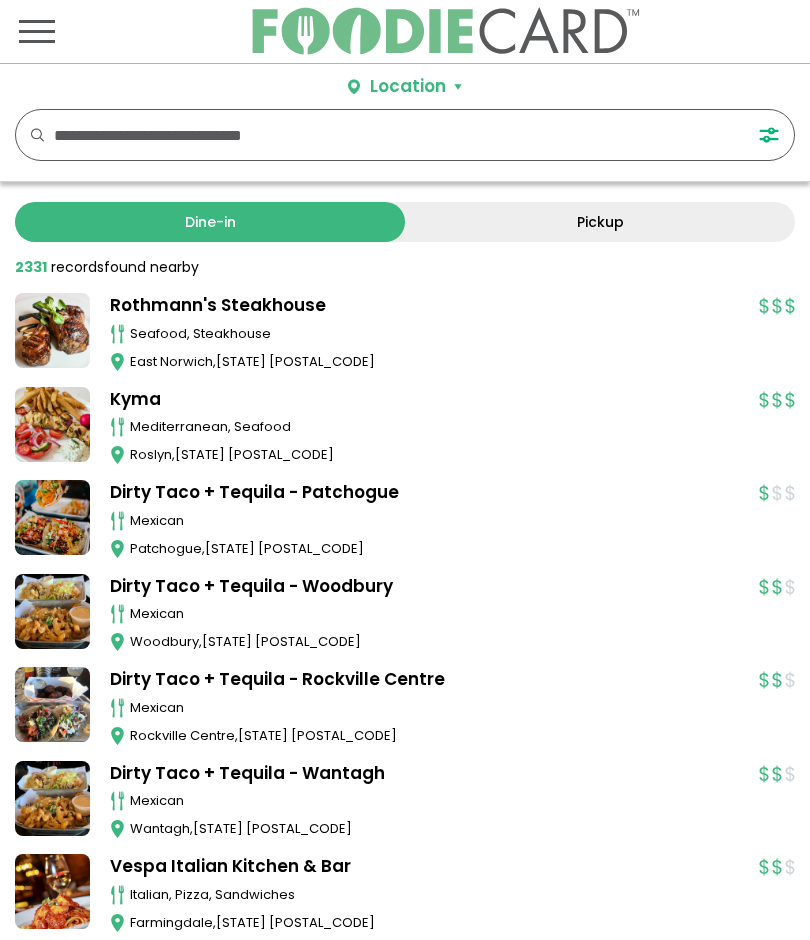 click at bounding box center (384, 135) 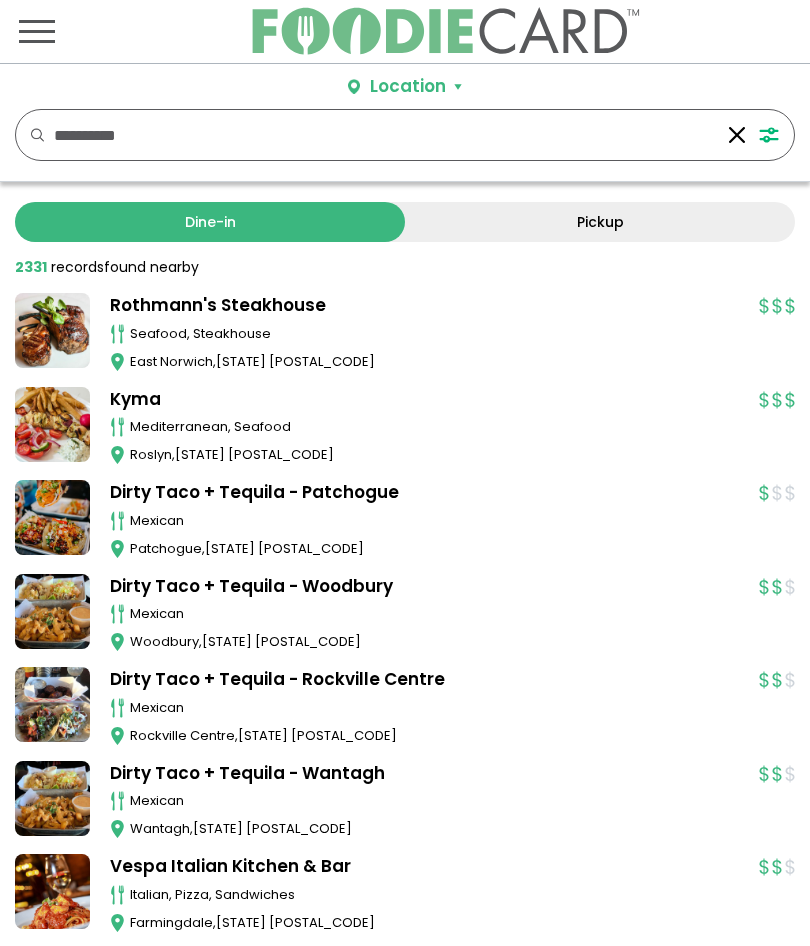 click on "**********" at bounding box center [405, 135] 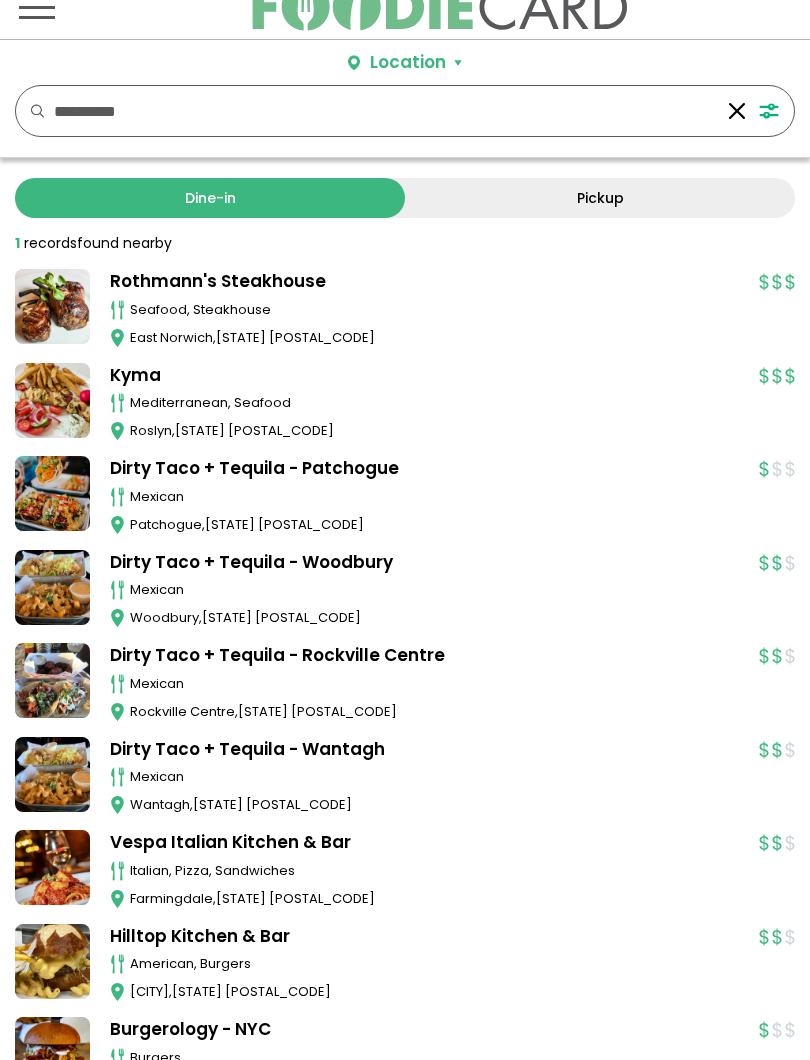 scroll, scrollTop: 25, scrollLeft: 0, axis: vertical 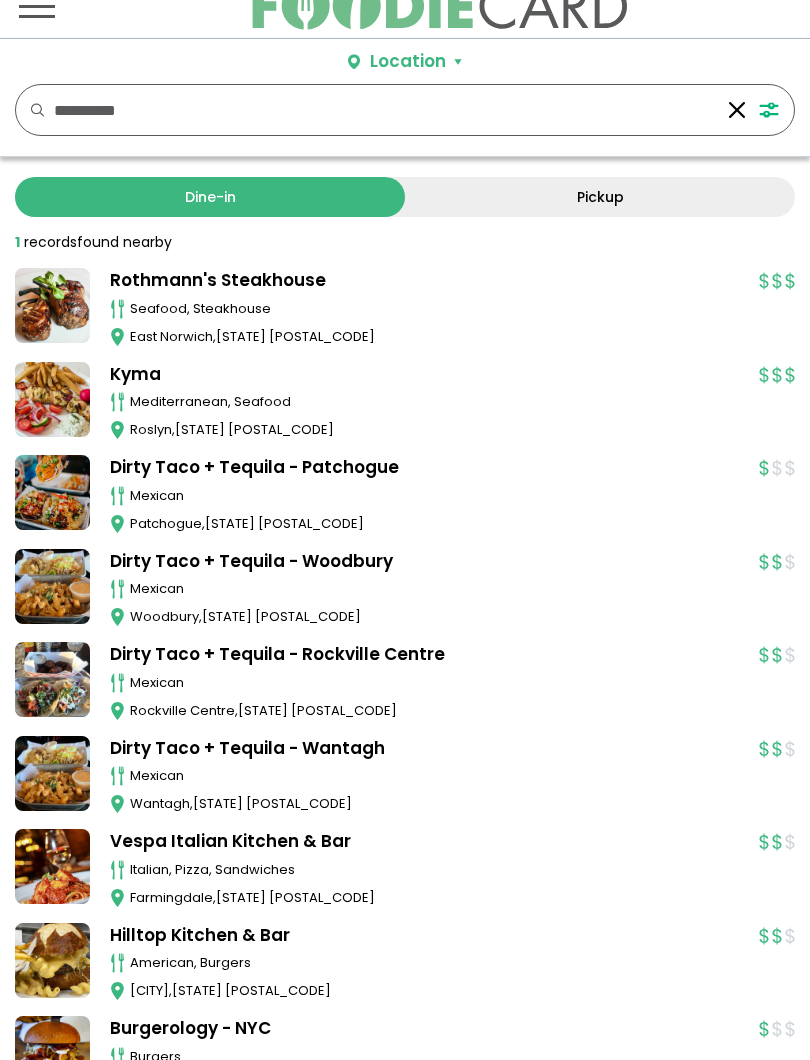 click on "**********" at bounding box center (384, 110) 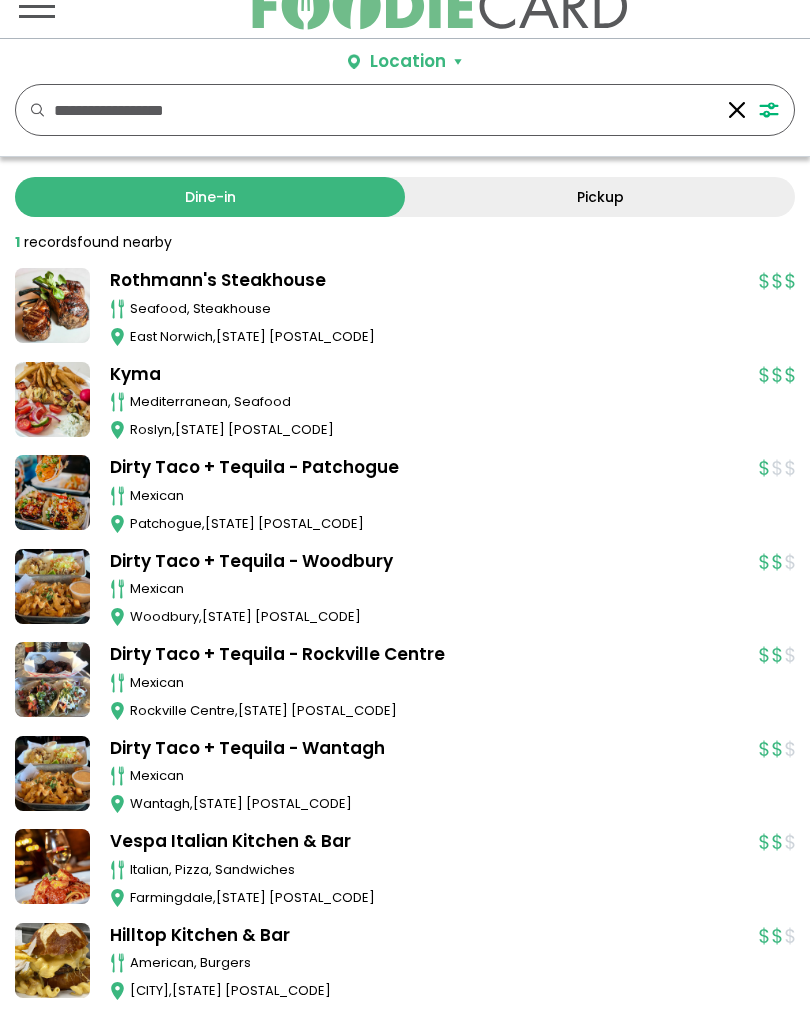 type on "**********" 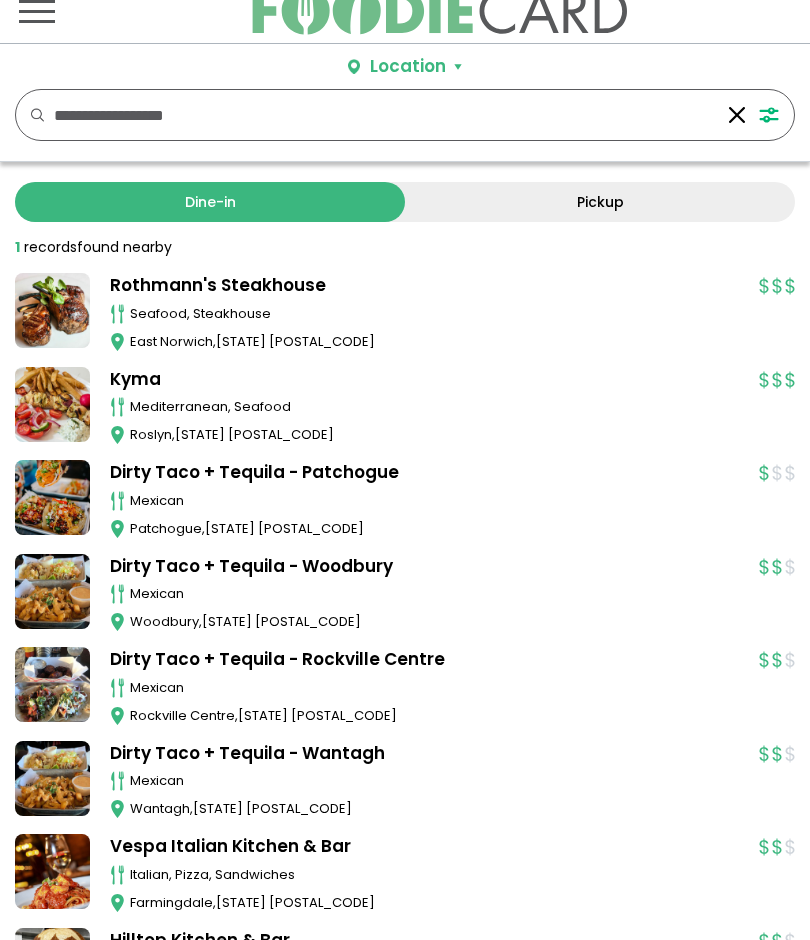 scroll, scrollTop: 0, scrollLeft: 0, axis: both 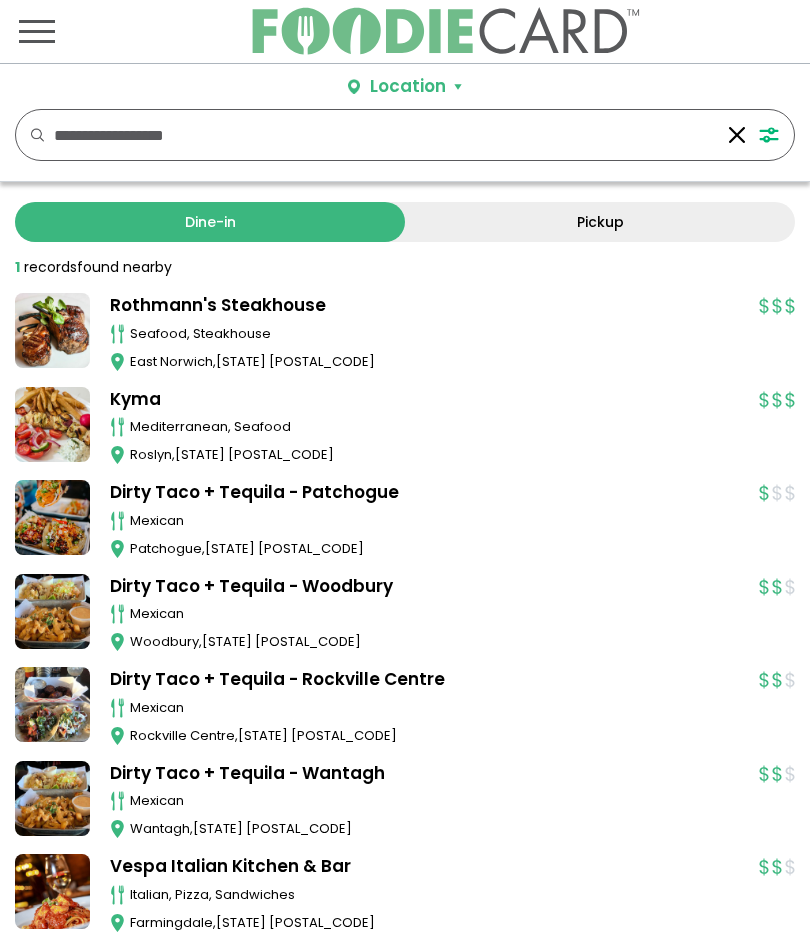 click at bounding box center (737, 135) 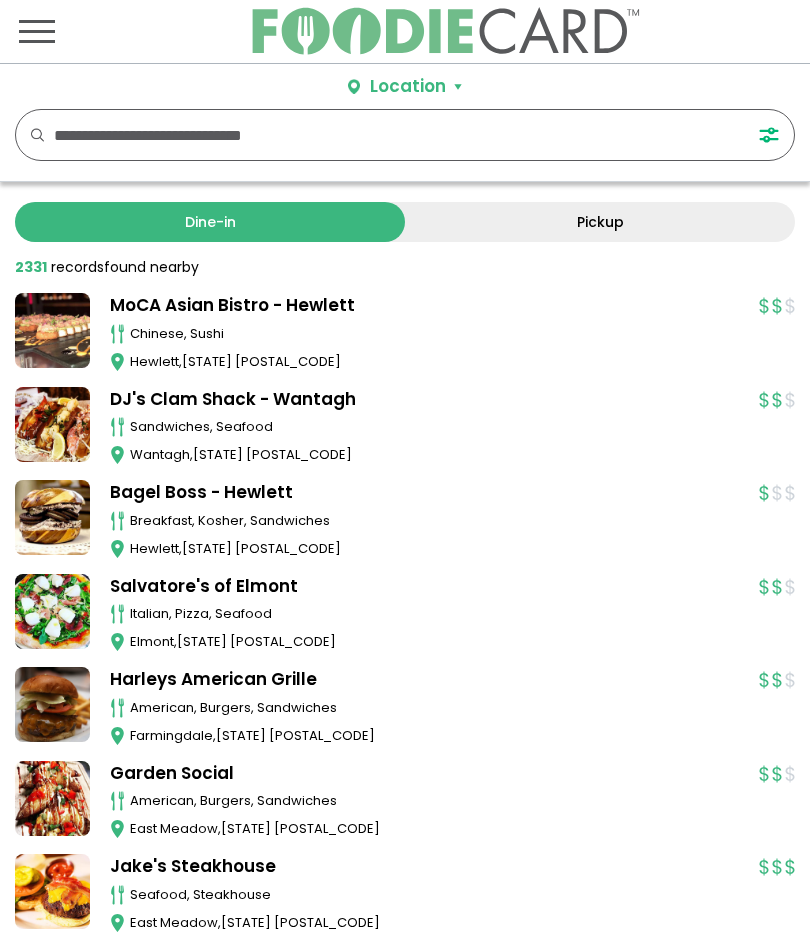 click on "FILTERS" at bounding box center (773, 135) 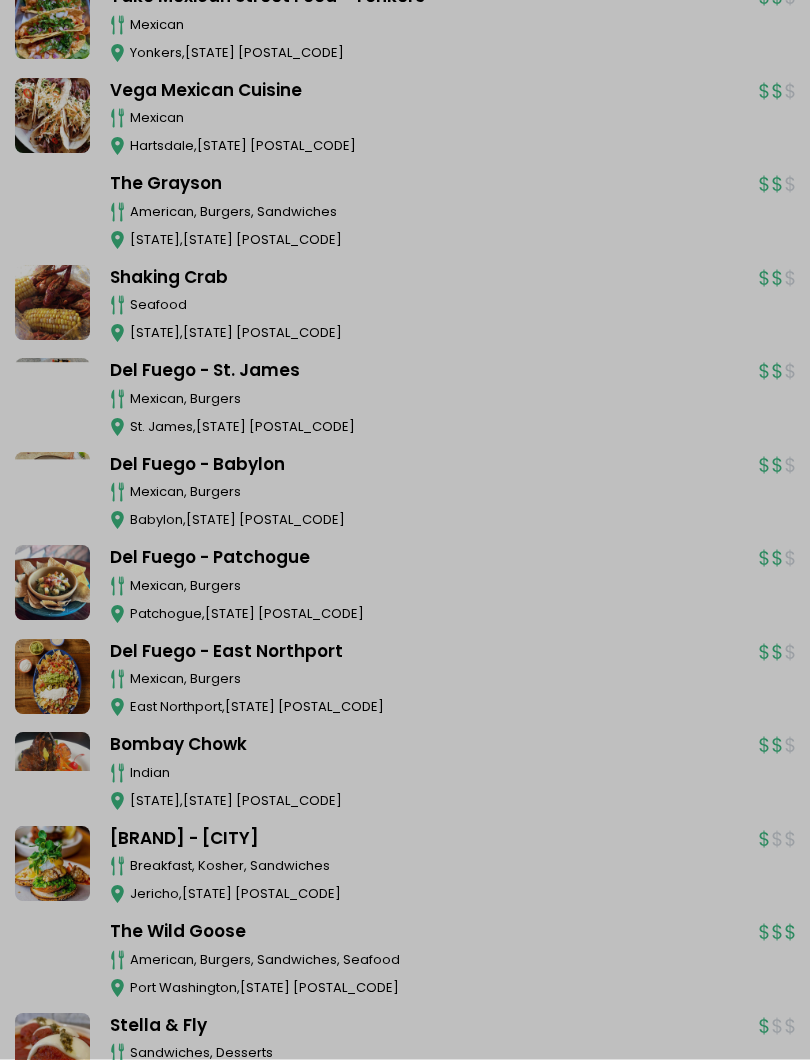 scroll, scrollTop: 1992, scrollLeft: 0, axis: vertical 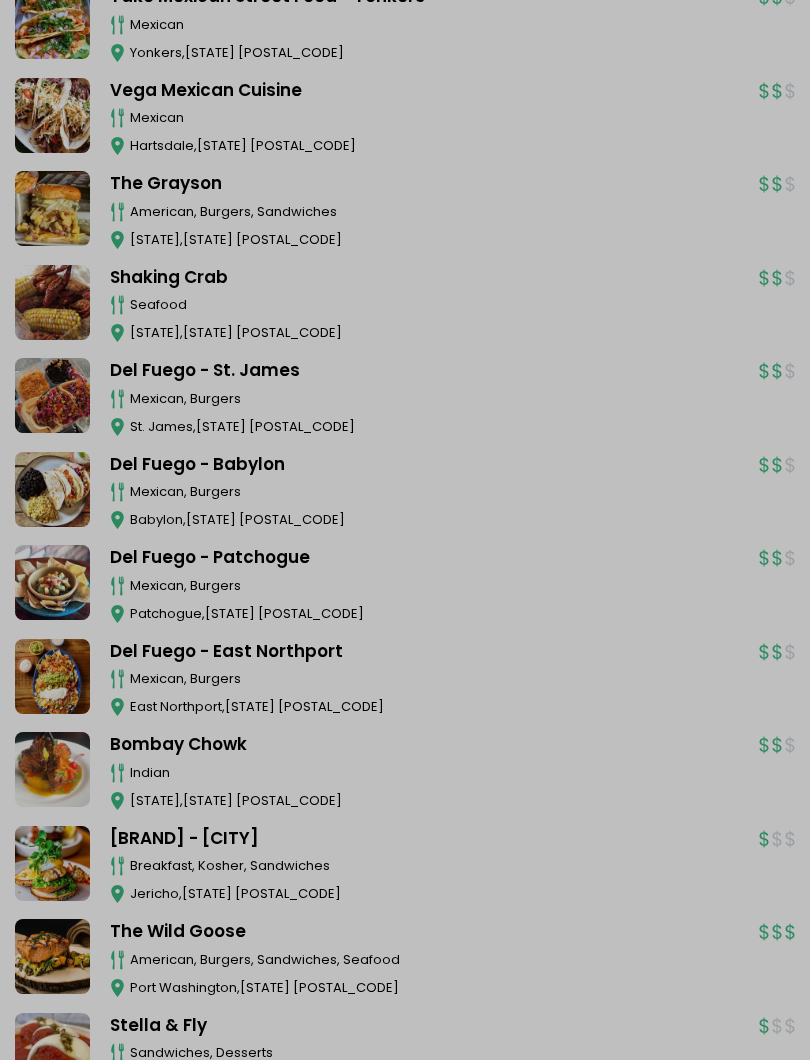 click at bounding box center [405, 530] 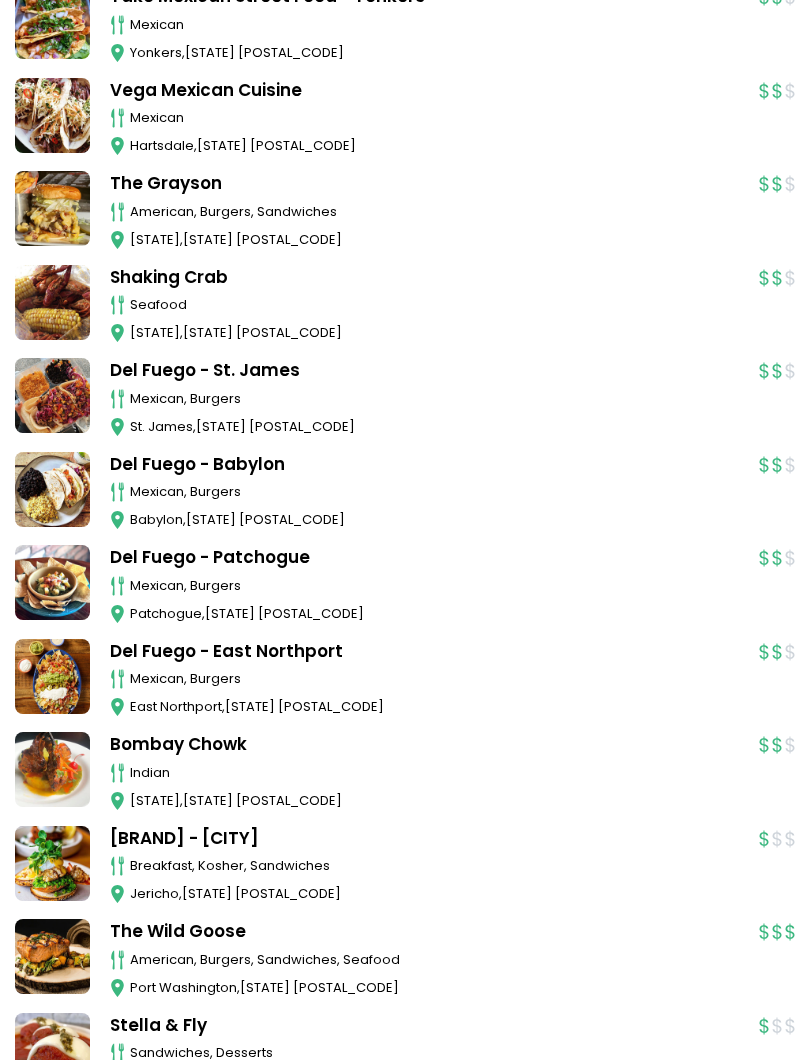 click on "Bagel Boss - Jericho" at bounding box center (424, 839) 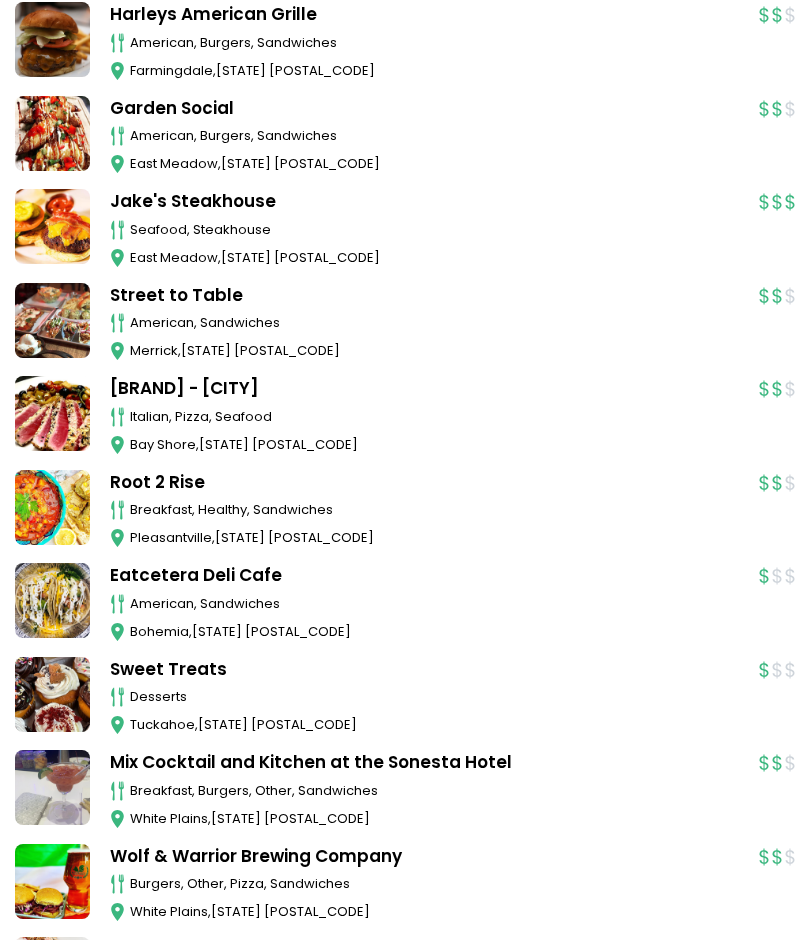 scroll, scrollTop: 660, scrollLeft: 0, axis: vertical 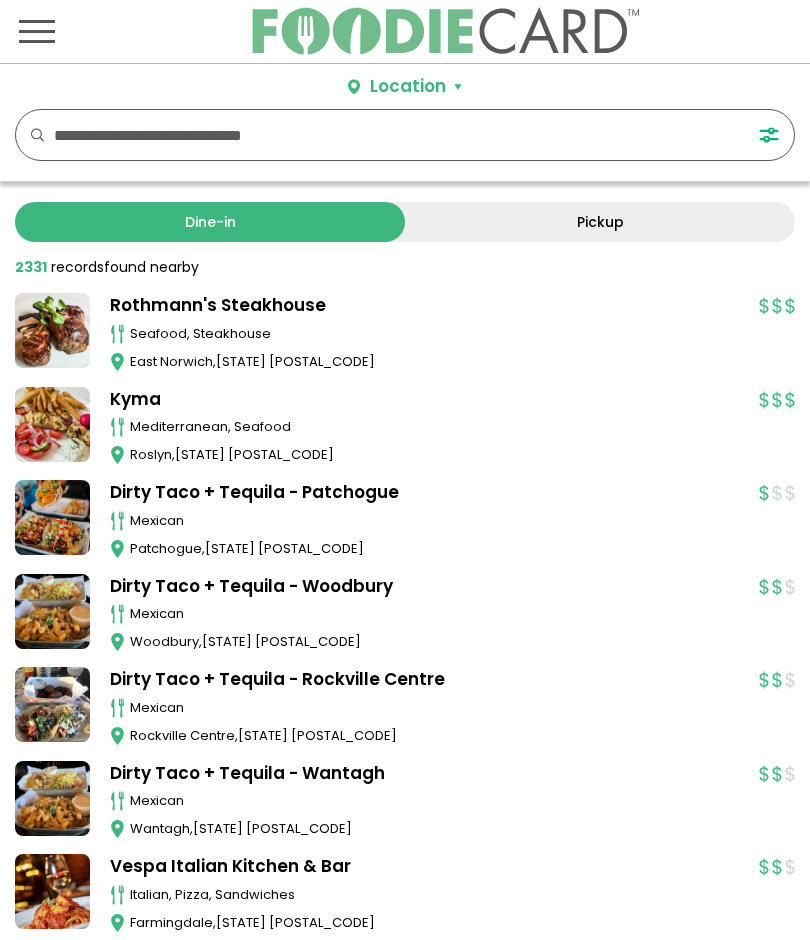 click at bounding box center (384, 135) 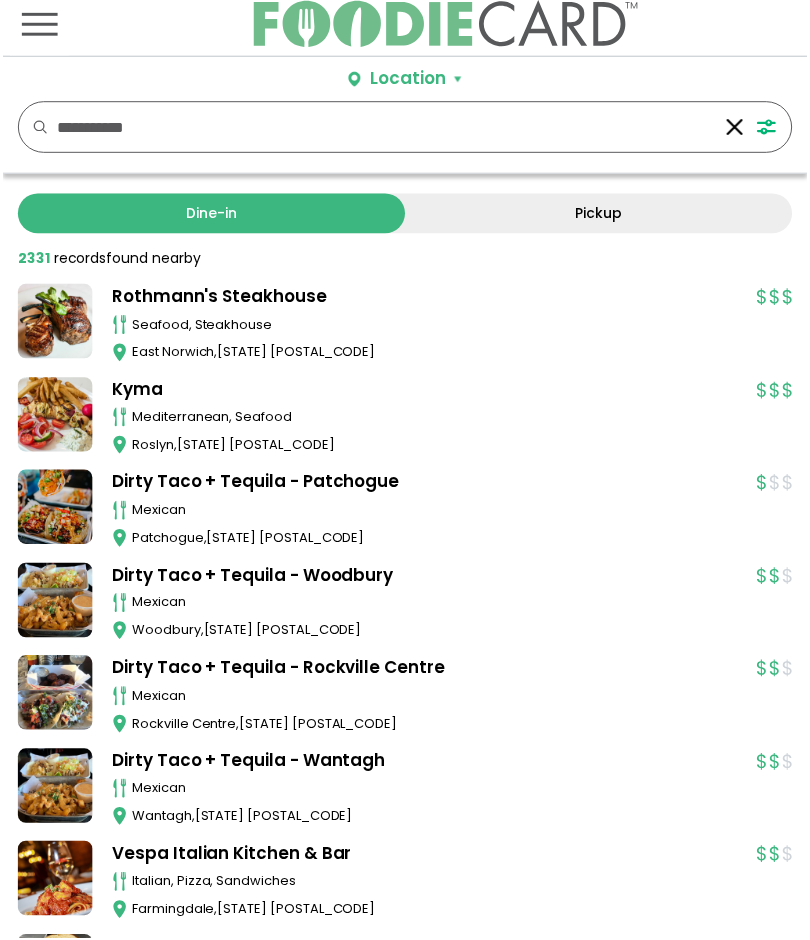 scroll, scrollTop: 0, scrollLeft: 0, axis: both 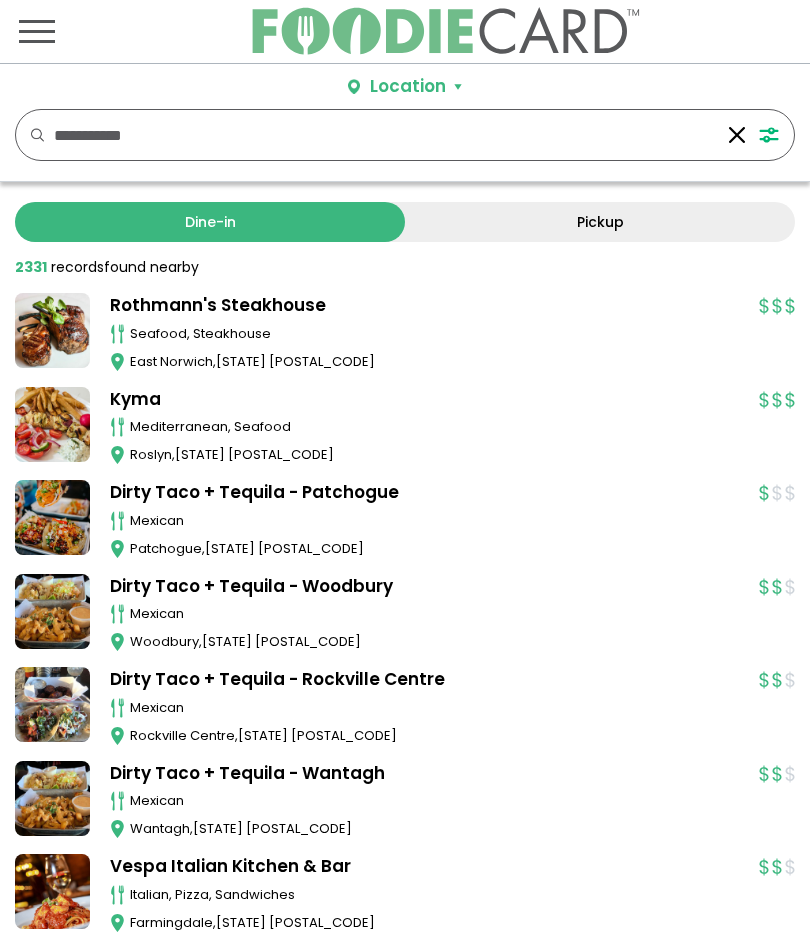 click on "Rothmann's Steakhouse" at bounding box center [424, 306] 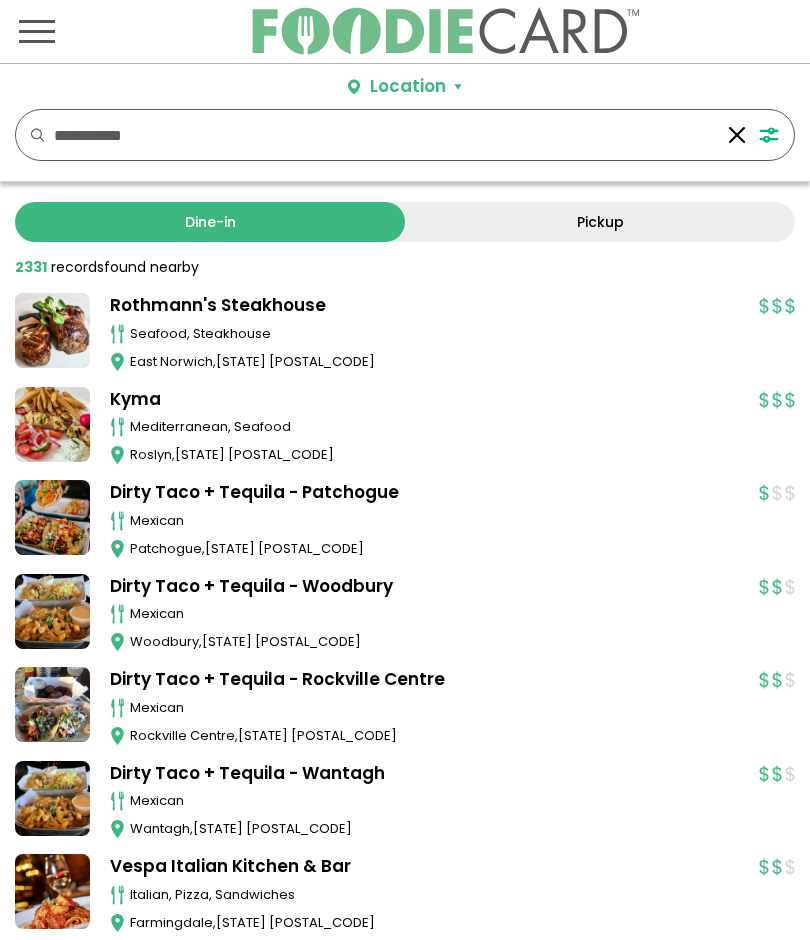 click on "Dirty Taco + Tequila - Woodbury" at bounding box center [424, 587] 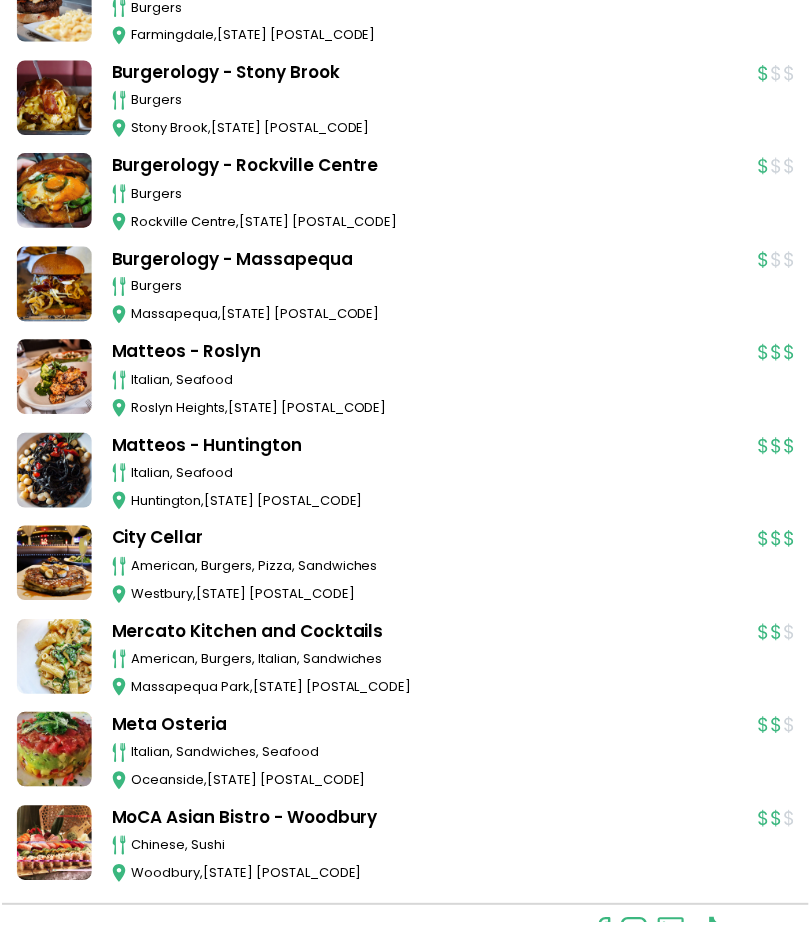scroll, scrollTop: 1269, scrollLeft: 0, axis: vertical 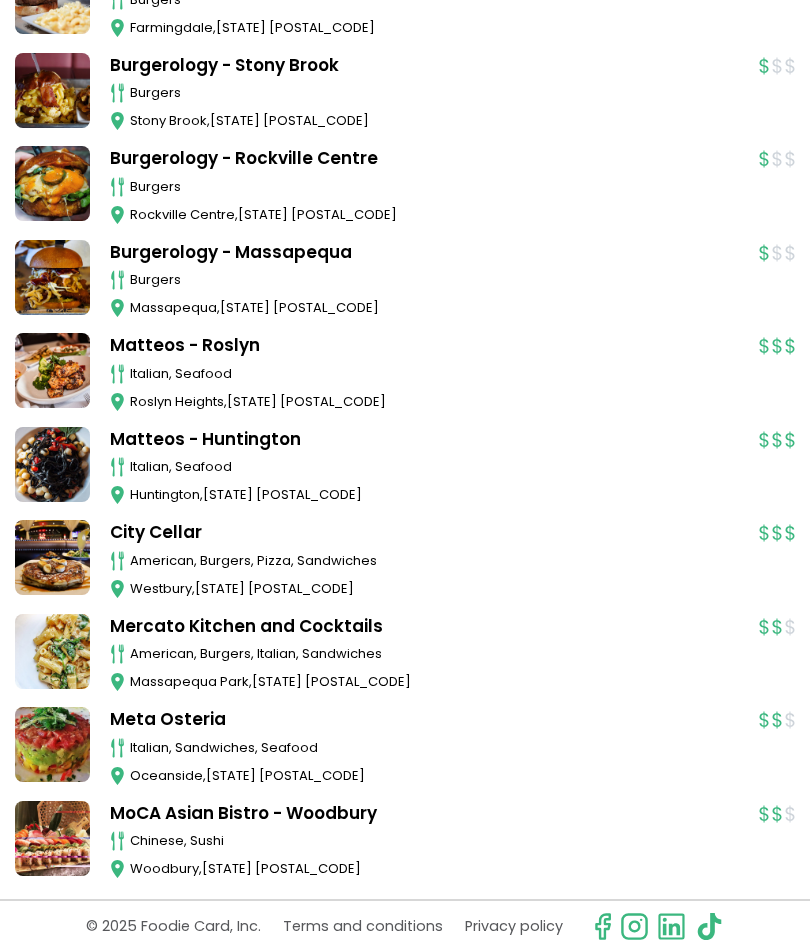 click on "MoCA Asian Bistro - Woodbury" at bounding box center (424, 814) 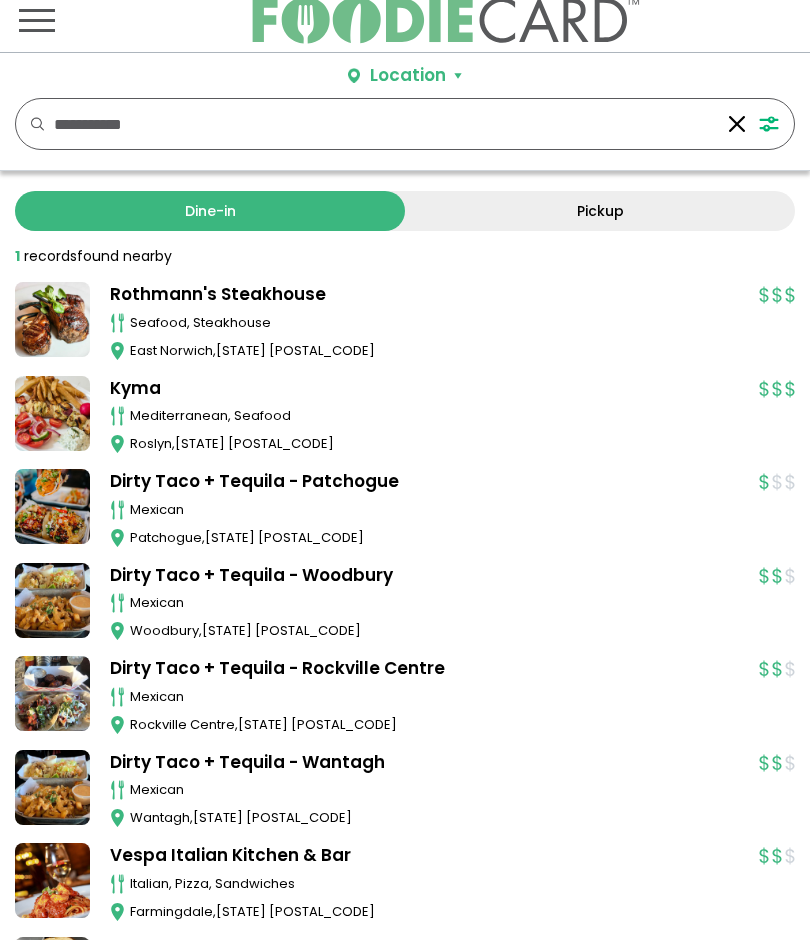 scroll, scrollTop: 0, scrollLeft: 0, axis: both 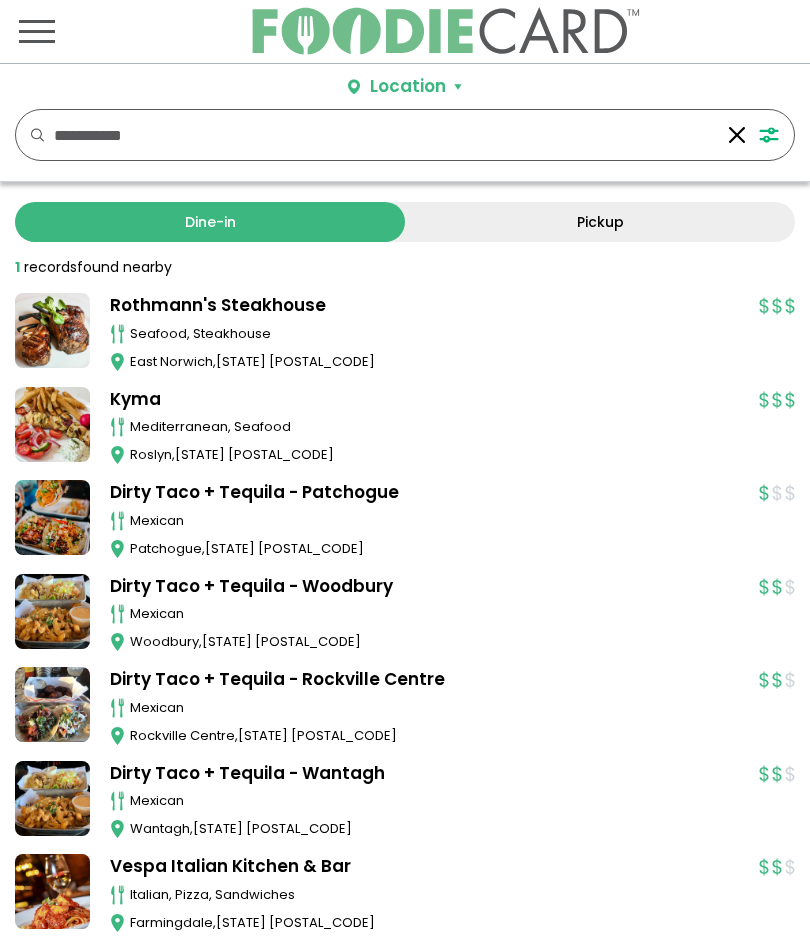 click on "**********" at bounding box center (384, 135) 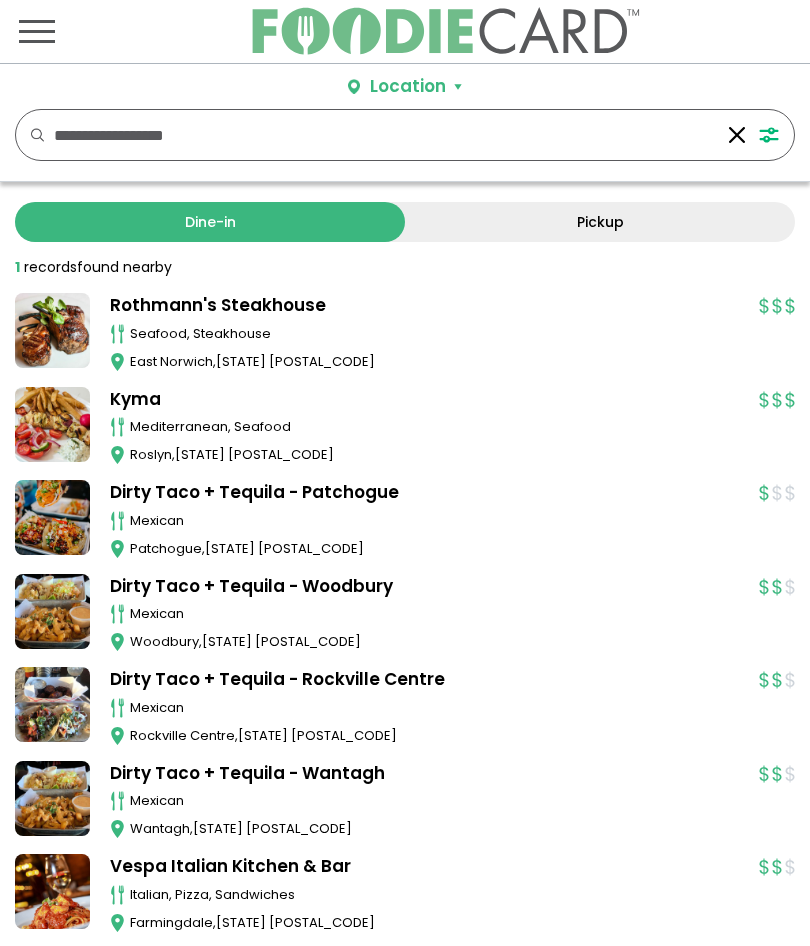 click on "**********" at bounding box center [405, 135] 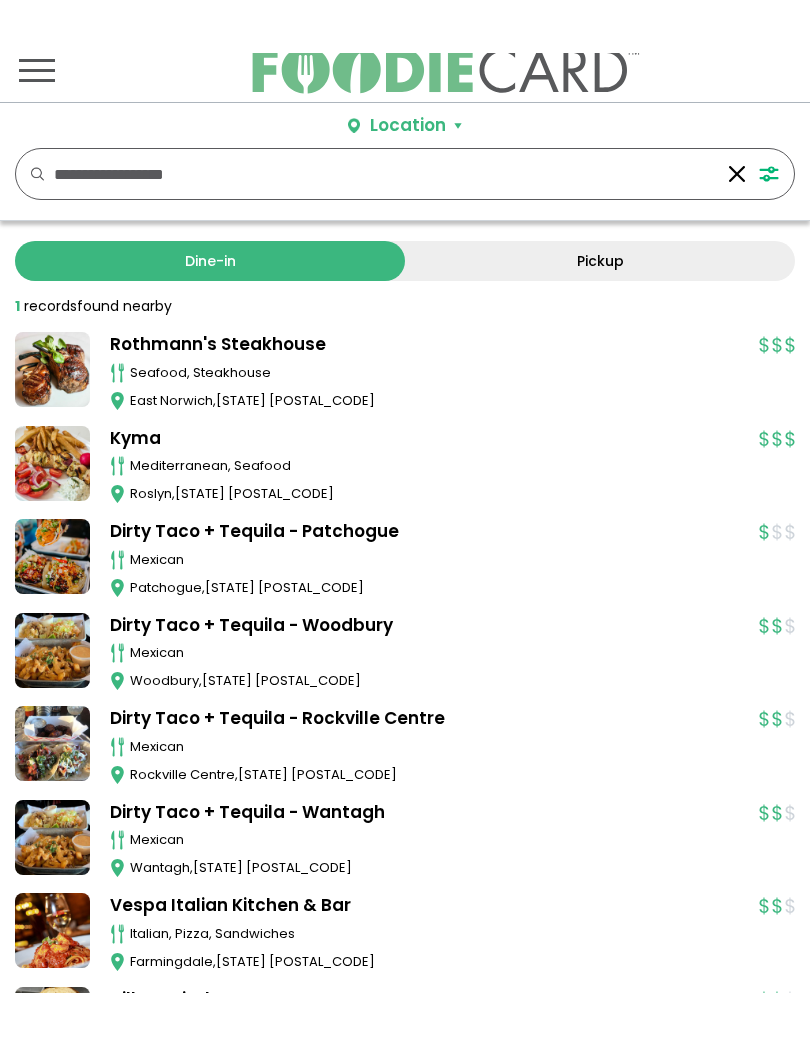 scroll, scrollTop: 0, scrollLeft: 0, axis: both 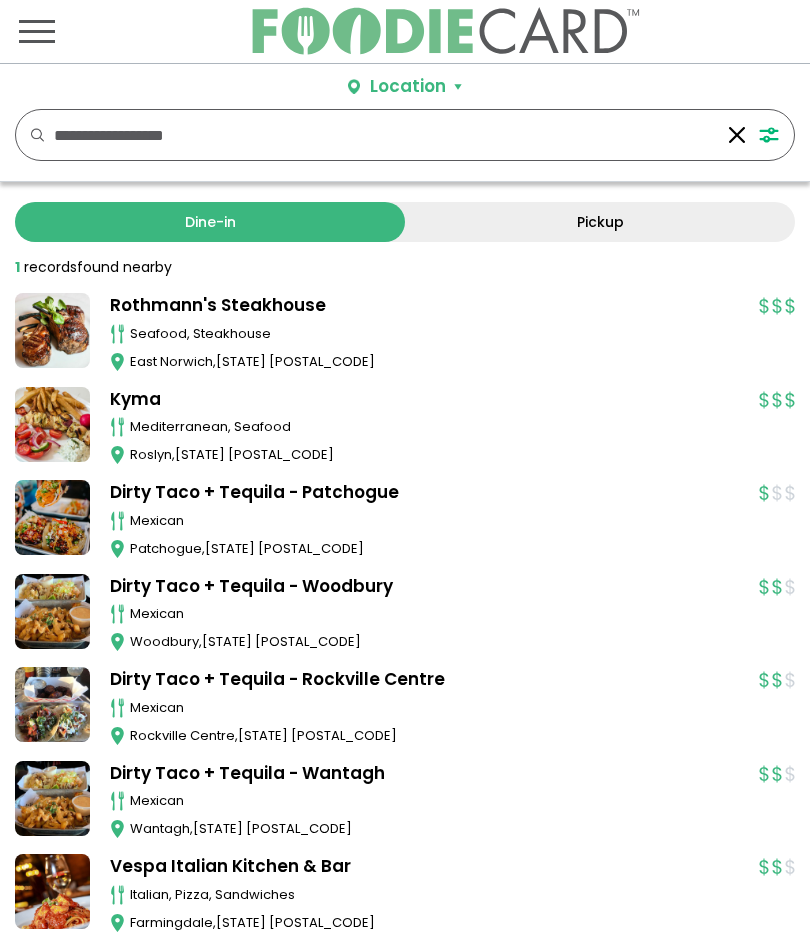 click at bounding box center (737, 135) 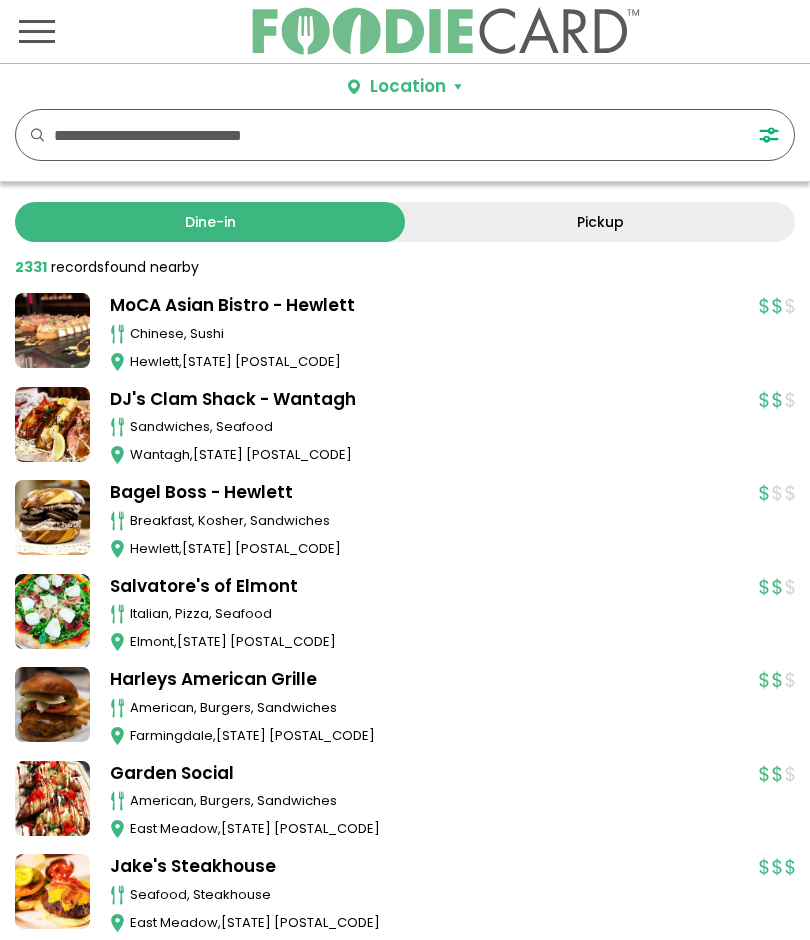 click at bounding box center [384, 135] 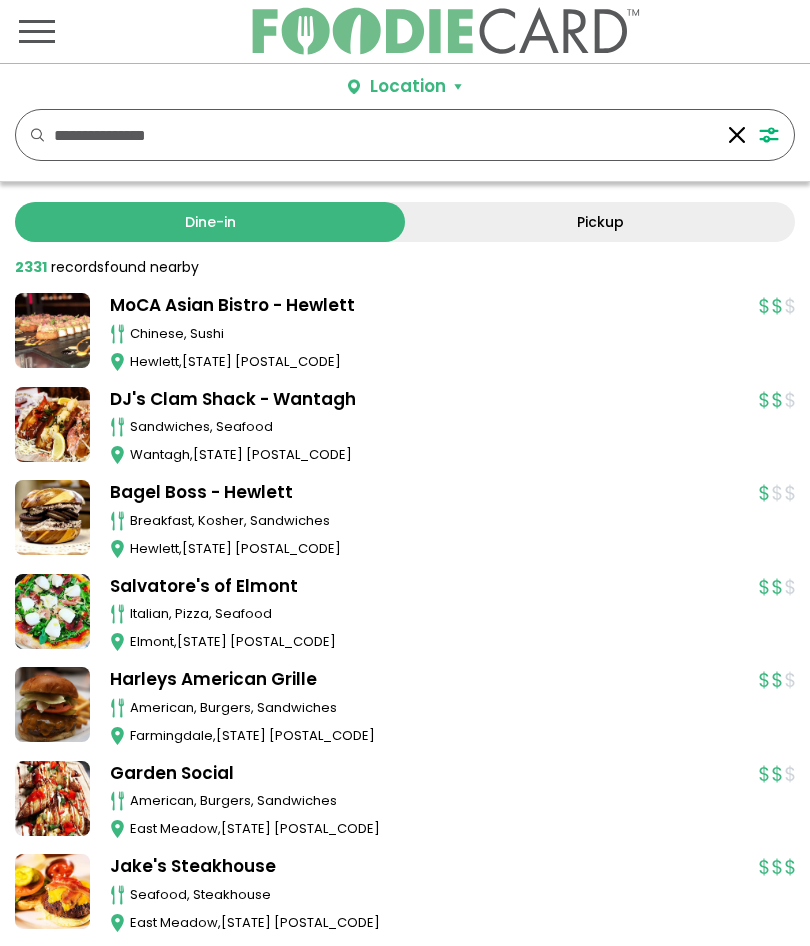 type on "**********" 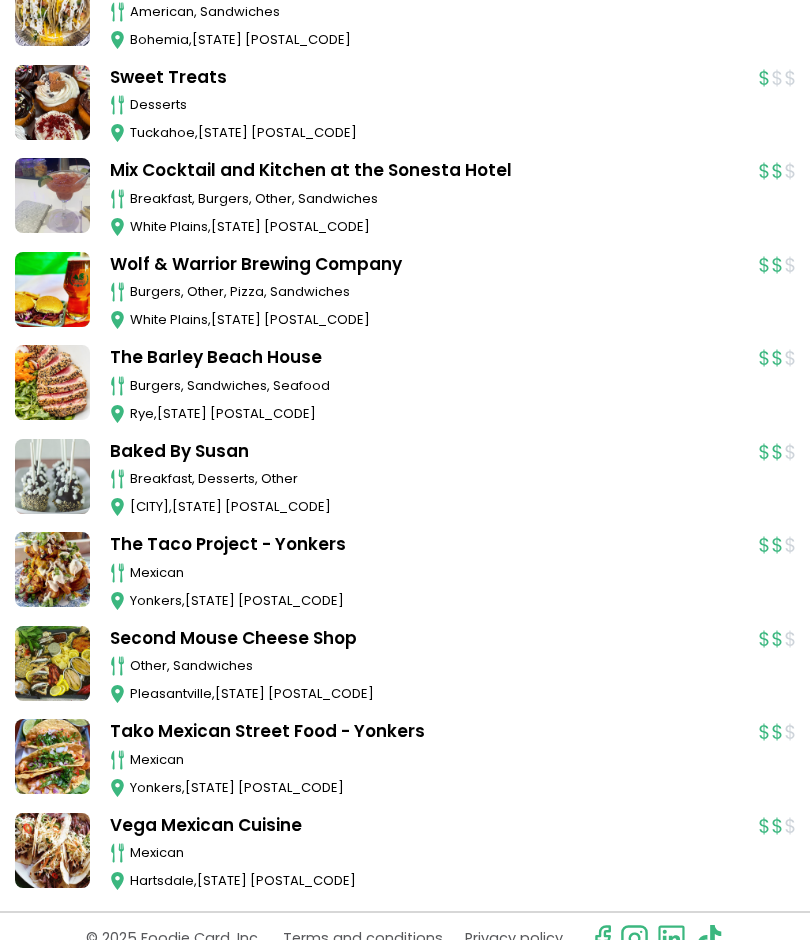 scroll, scrollTop: 1269, scrollLeft: 0, axis: vertical 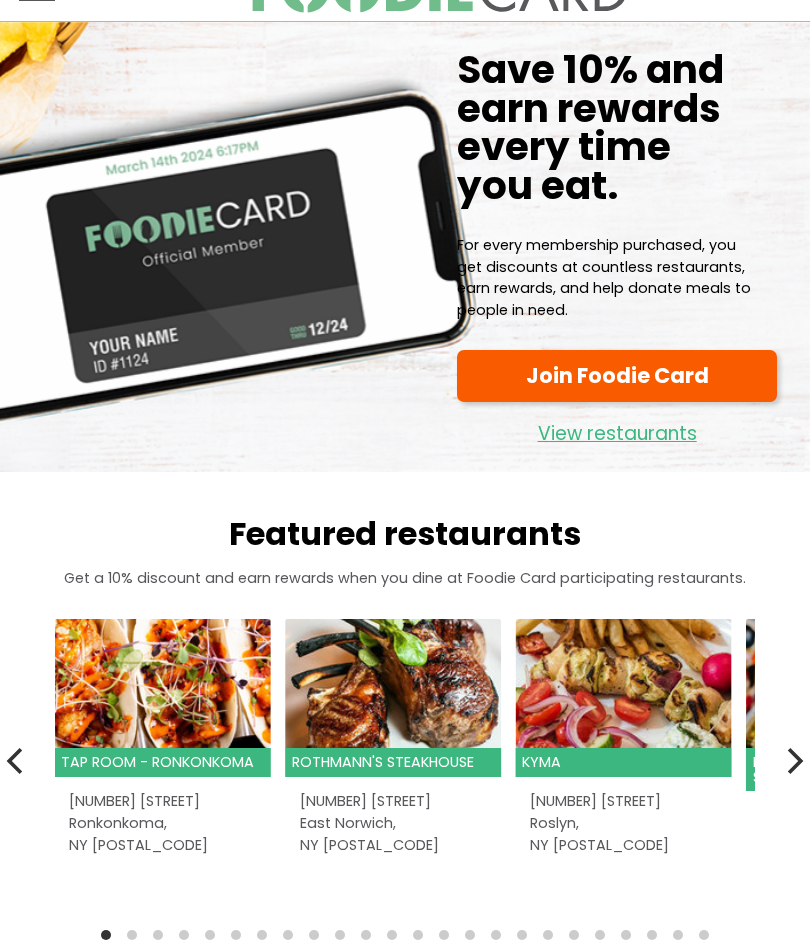 click on "View restaurants" at bounding box center (617, 429) 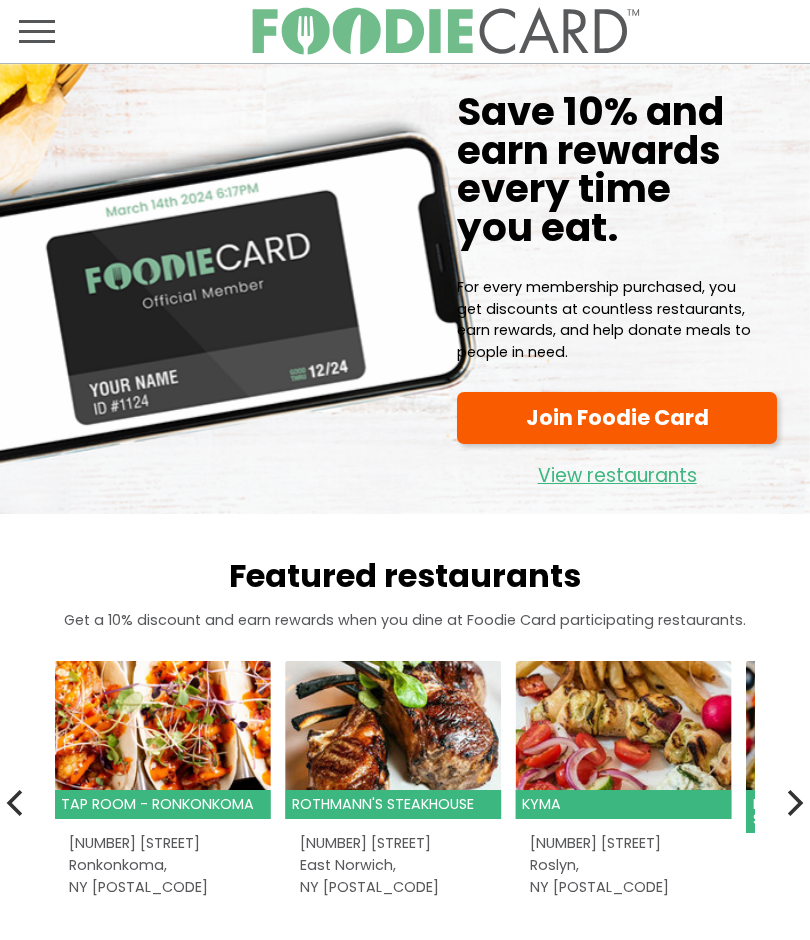 scroll, scrollTop: 42, scrollLeft: 0, axis: vertical 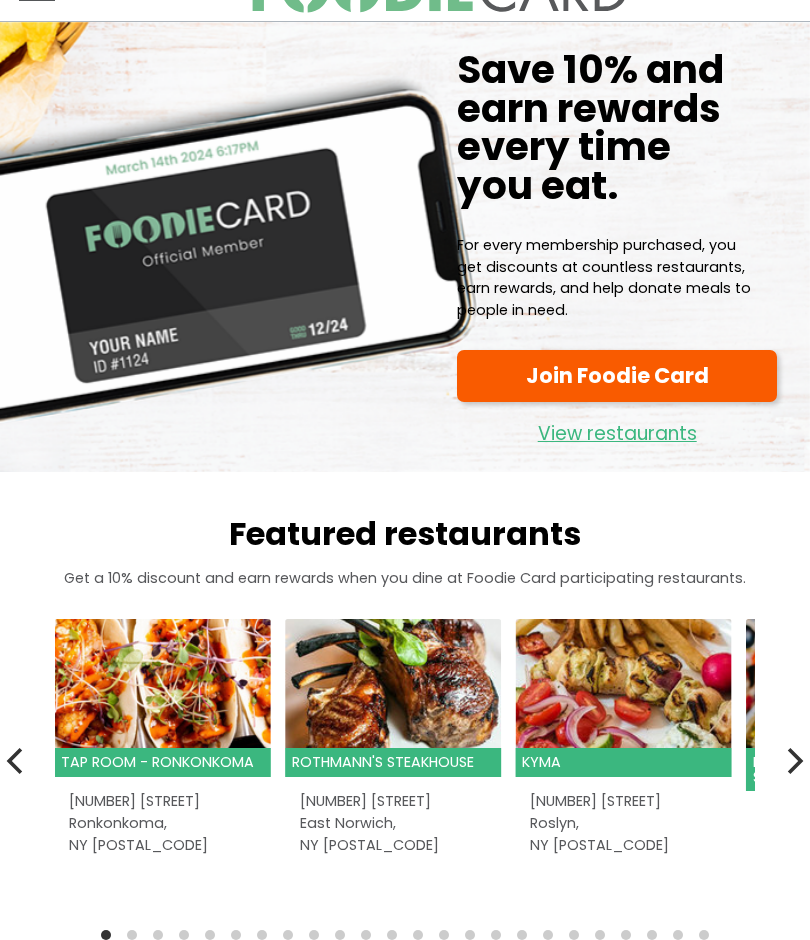 click on "View restaurants" at bounding box center (617, 429) 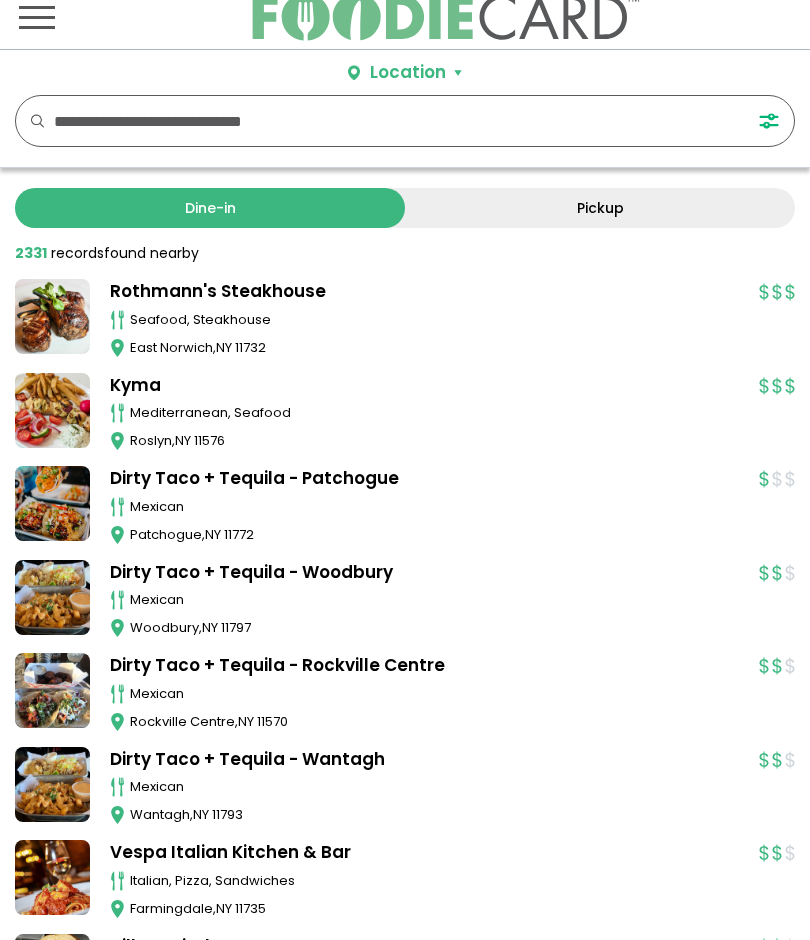 scroll, scrollTop: 0, scrollLeft: 0, axis: both 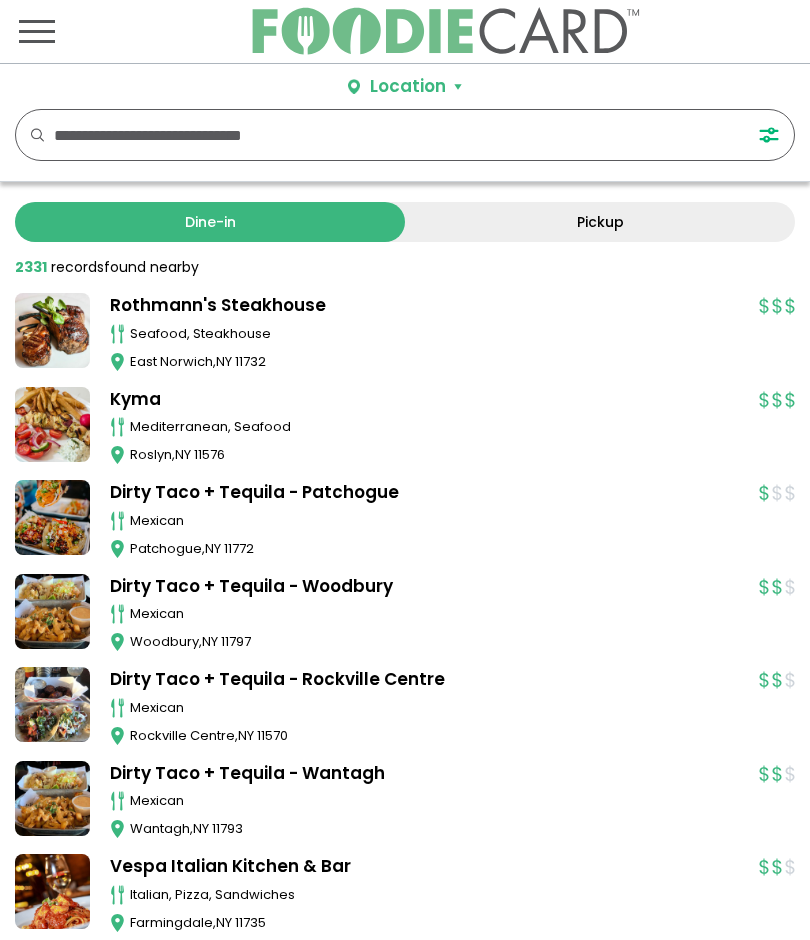 click on "Rothmann's Steakhouse
seafood, steakhouse
East Norwich ,
NY
11732
seafood, steakhouse" at bounding box center [405, 5101] 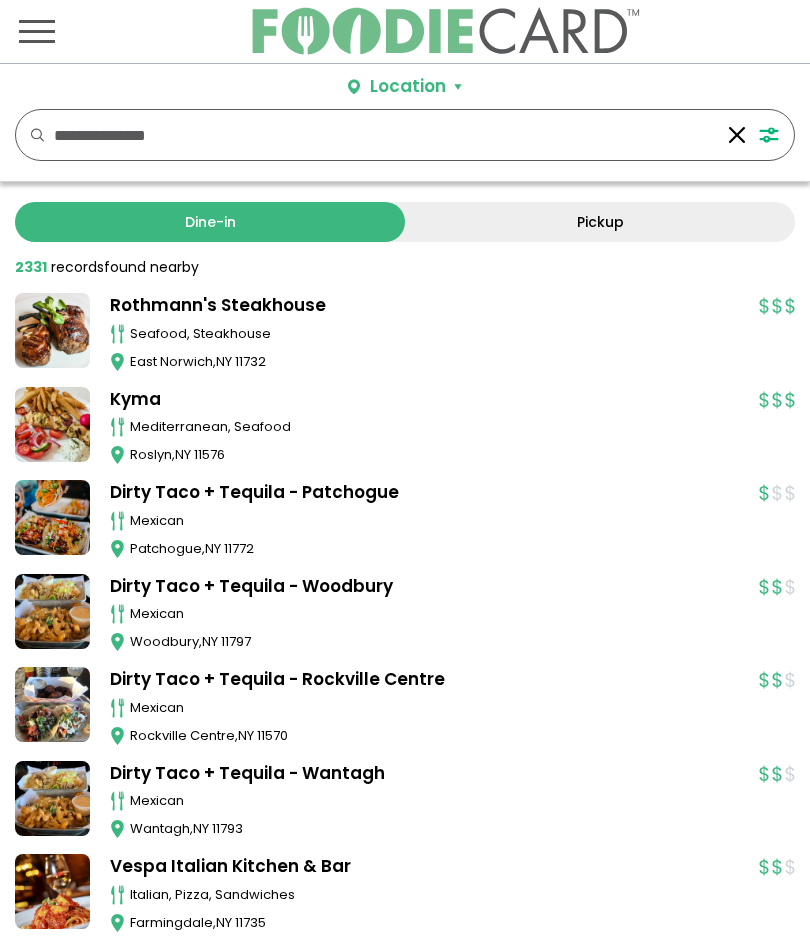 type on "**********" 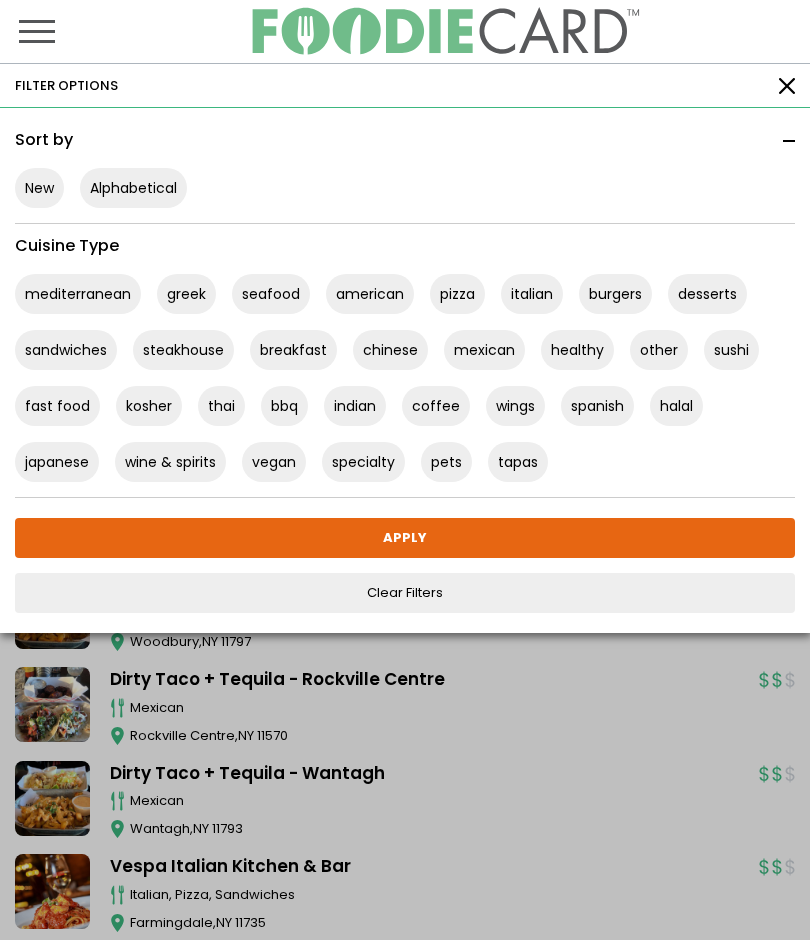 click on "chinese" at bounding box center (390, 350) 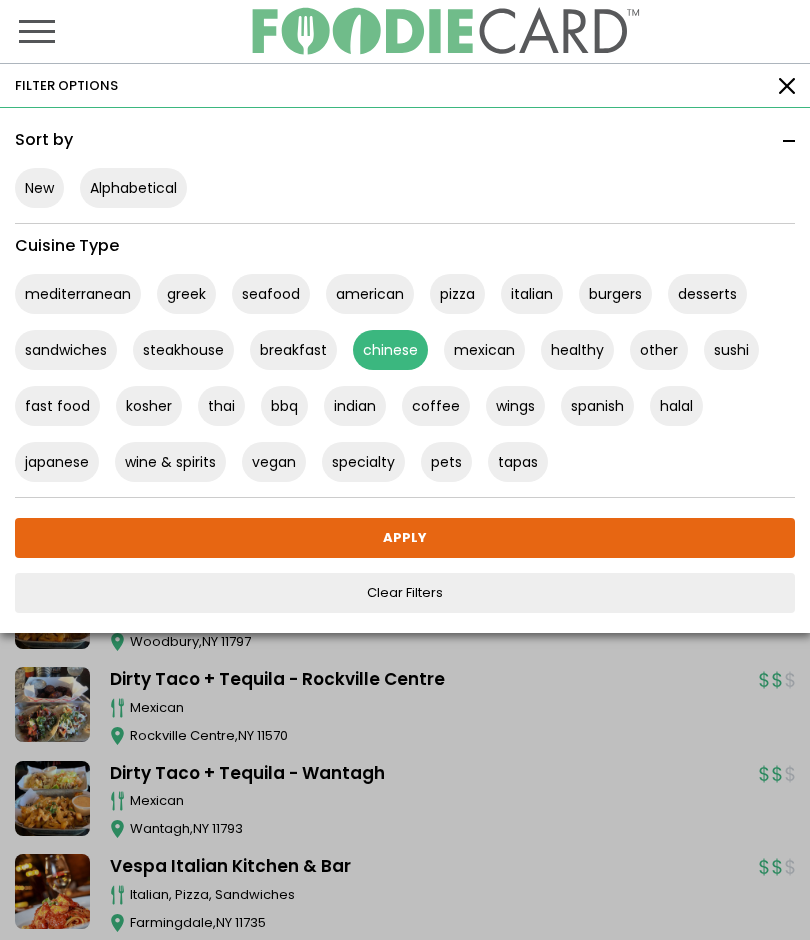 click on "APPLY" at bounding box center [405, 538] 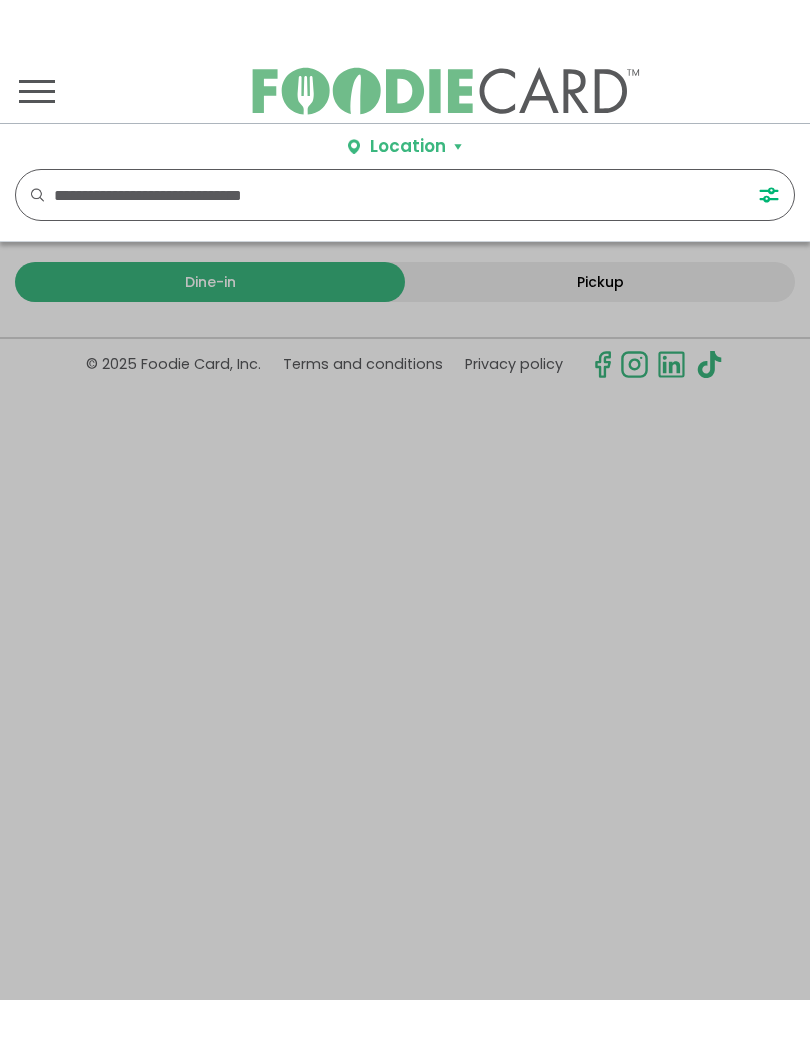 scroll, scrollTop: 0, scrollLeft: 0, axis: both 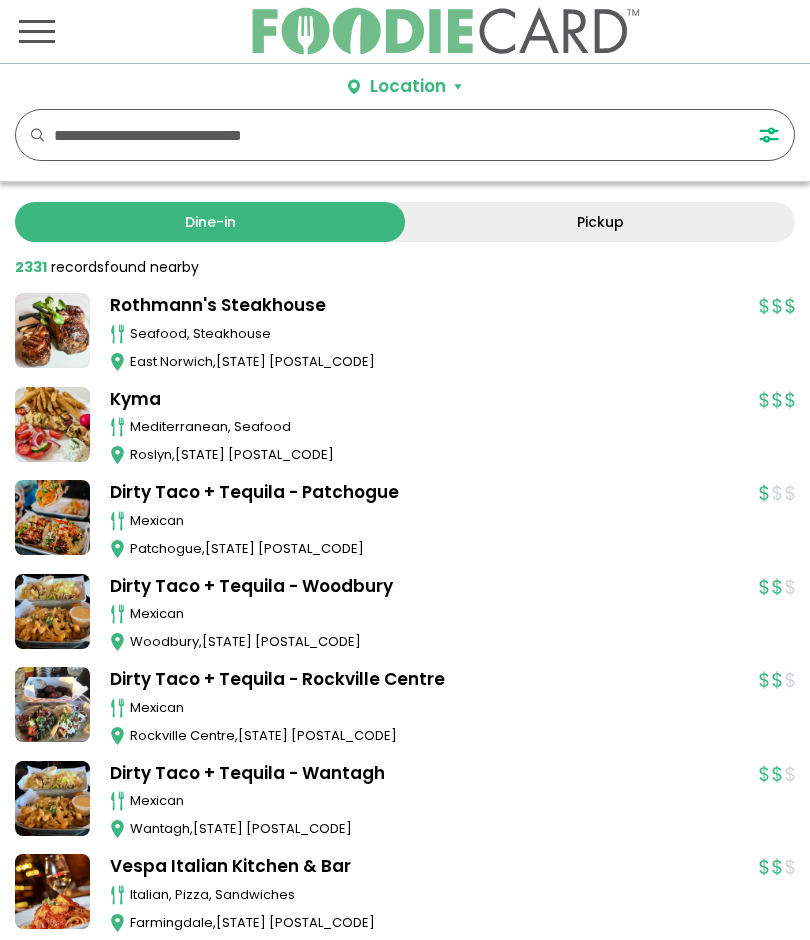 click at bounding box center [384, 135] 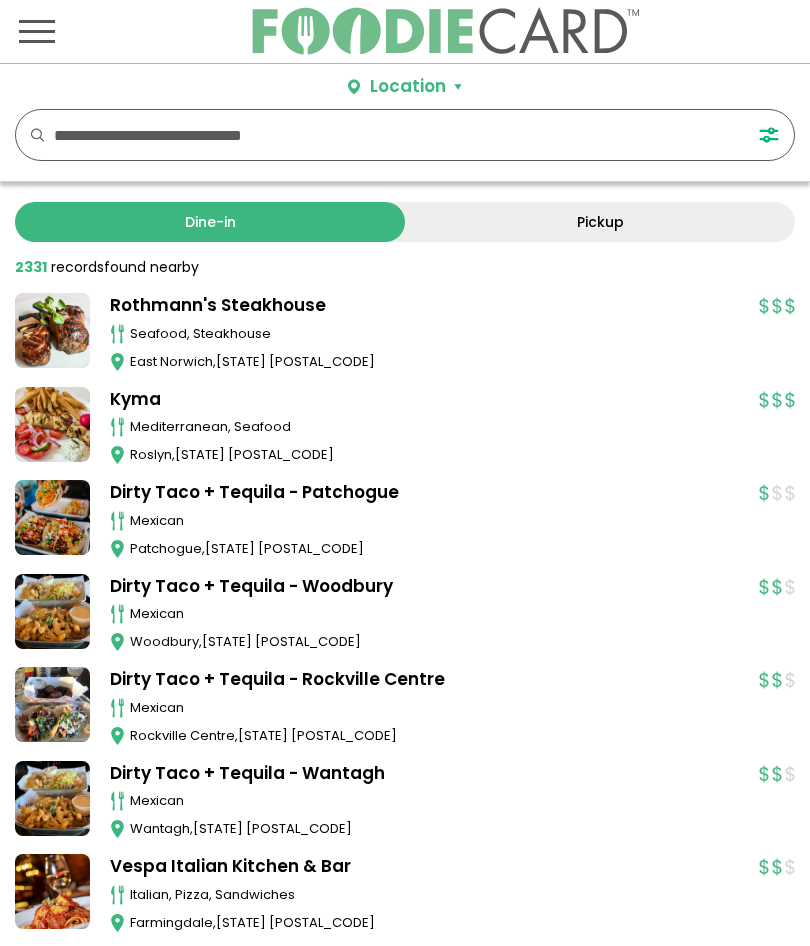 click on "Location" at bounding box center [408, 87] 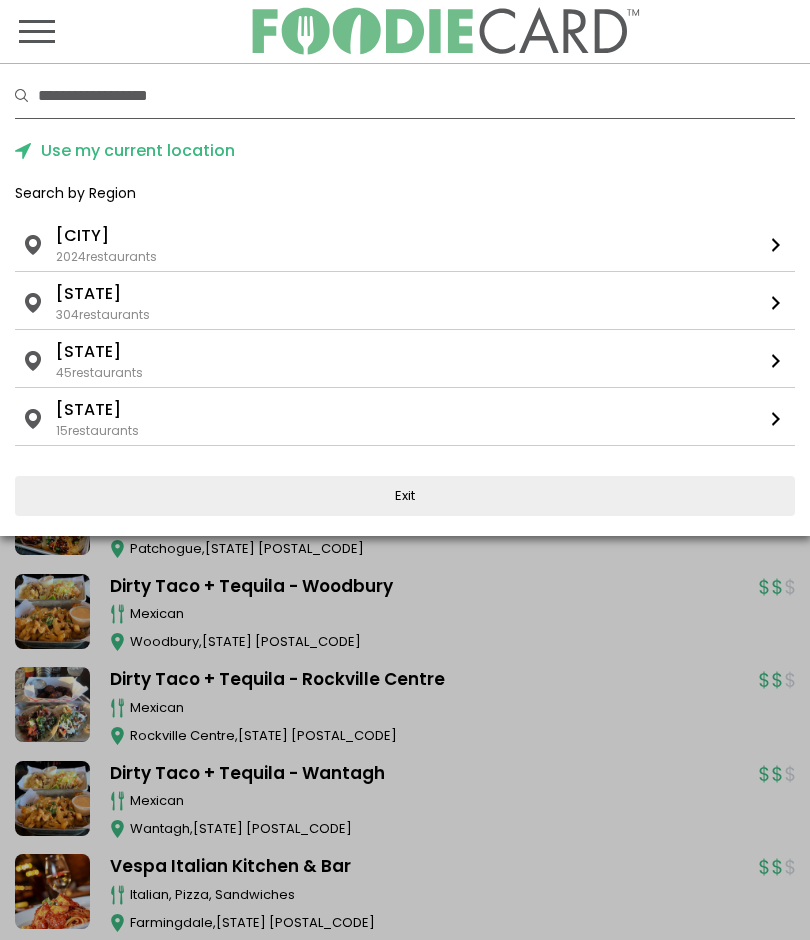 click at bounding box center [416, 96] 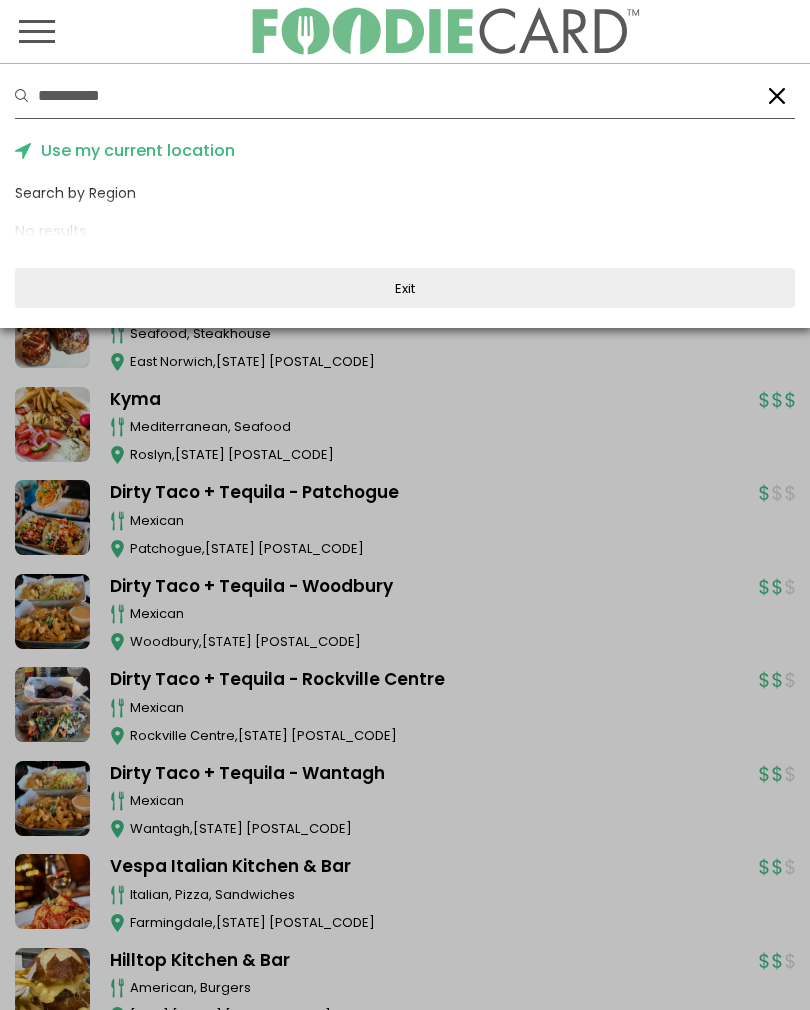 click on "Exit" at bounding box center [405, 288] 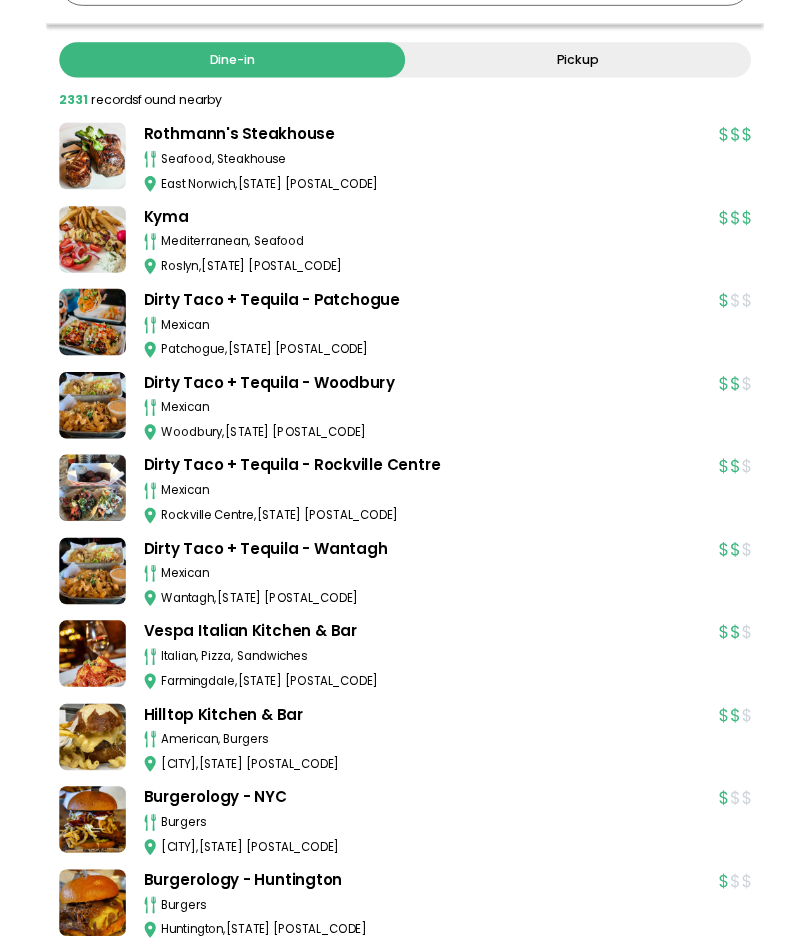 scroll, scrollTop: 0, scrollLeft: 0, axis: both 